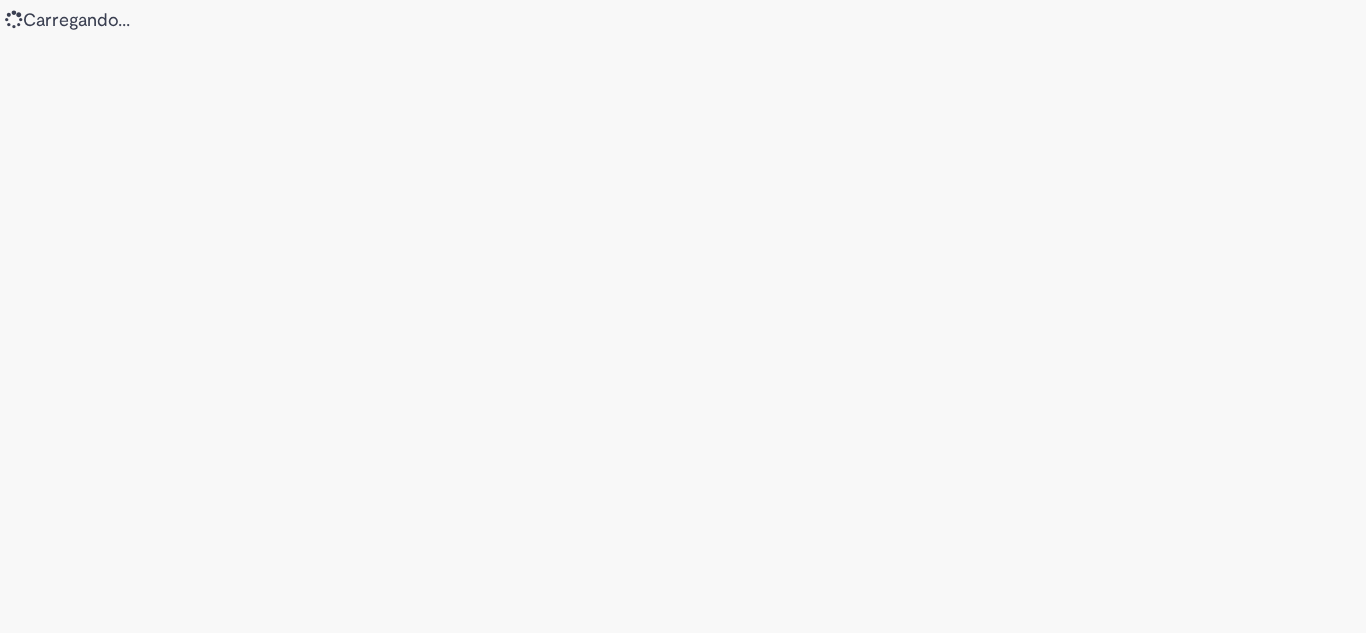 scroll, scrollTop: 0, scrollLeft: 0, axis: both 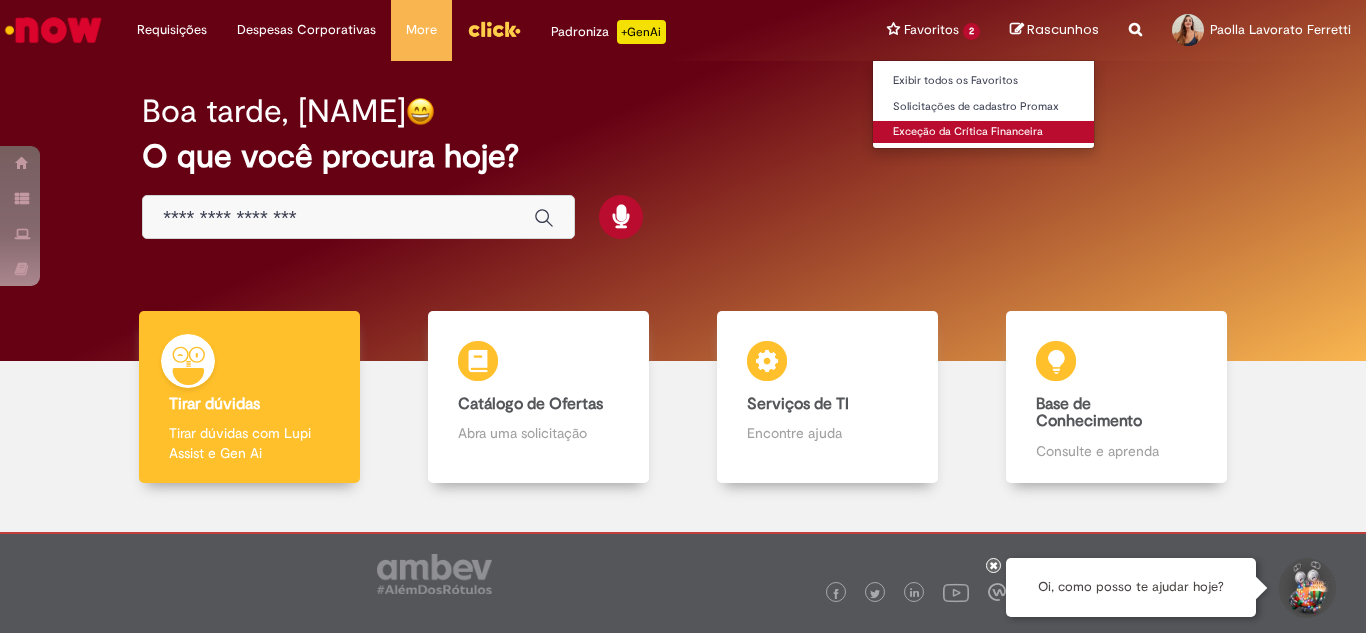 click on "Exceção da Crítica Financeira" at bounding box center (983, 132) 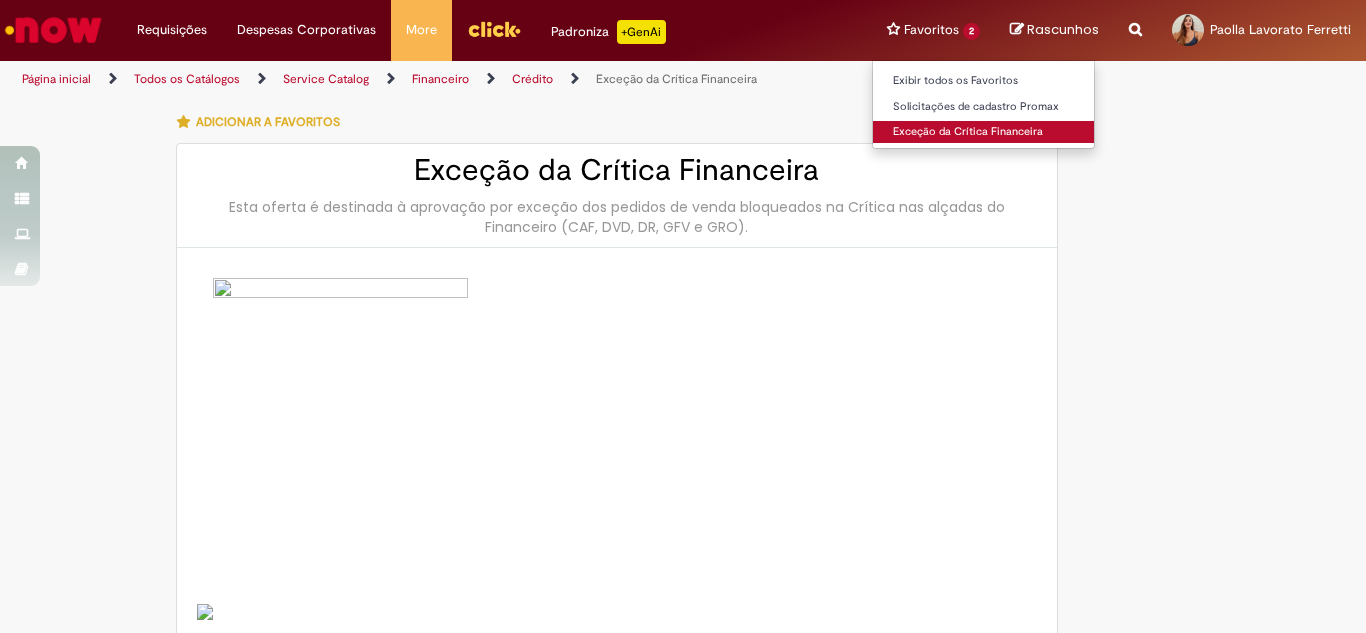 type on "********" 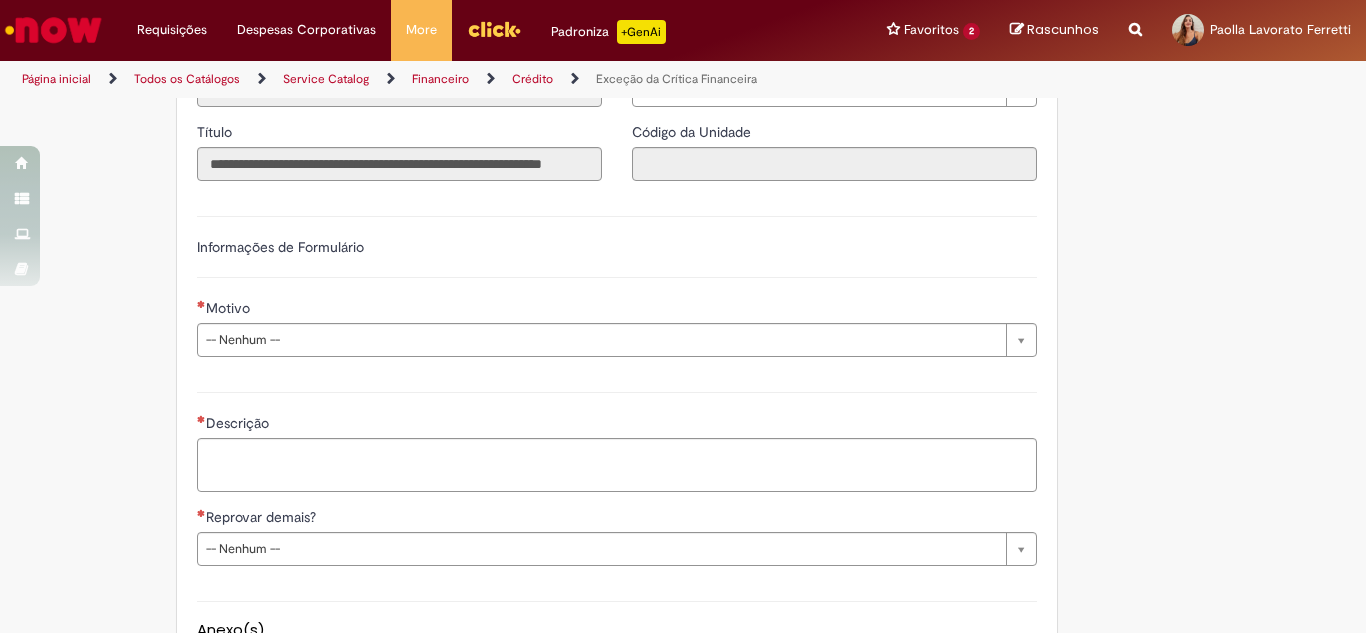 scroll, scrollTop: 1187, scrollLeft: 0, axis: vertical 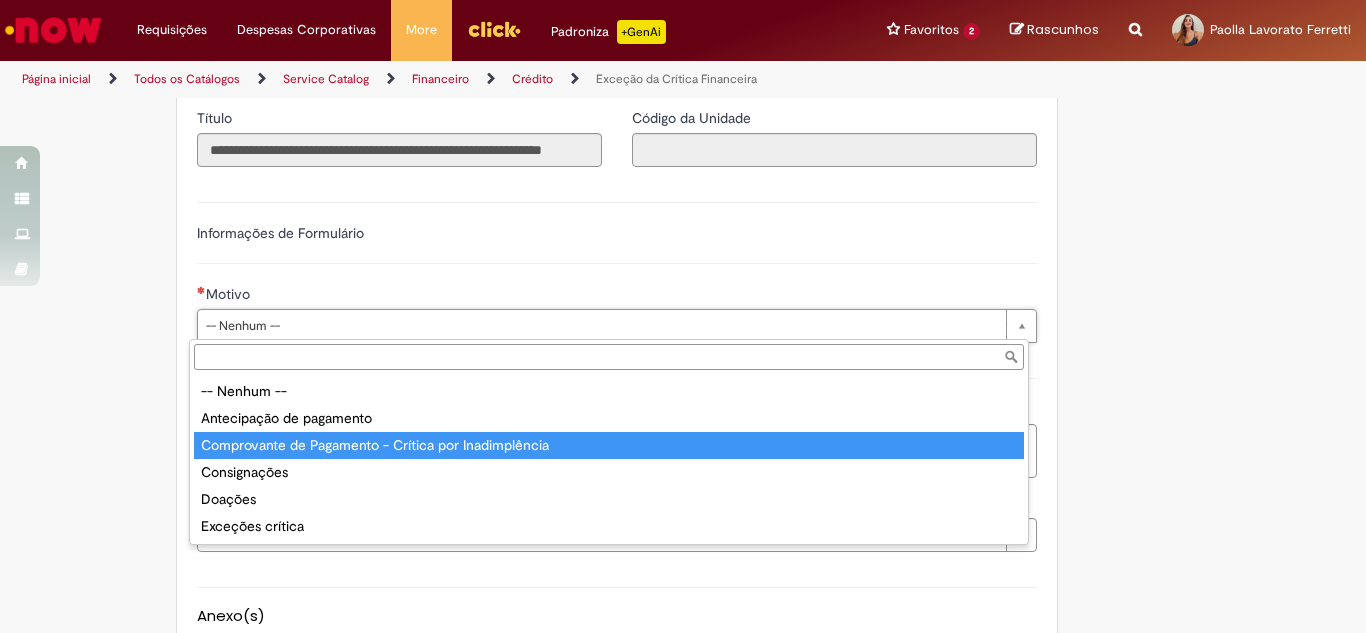type on "**********" 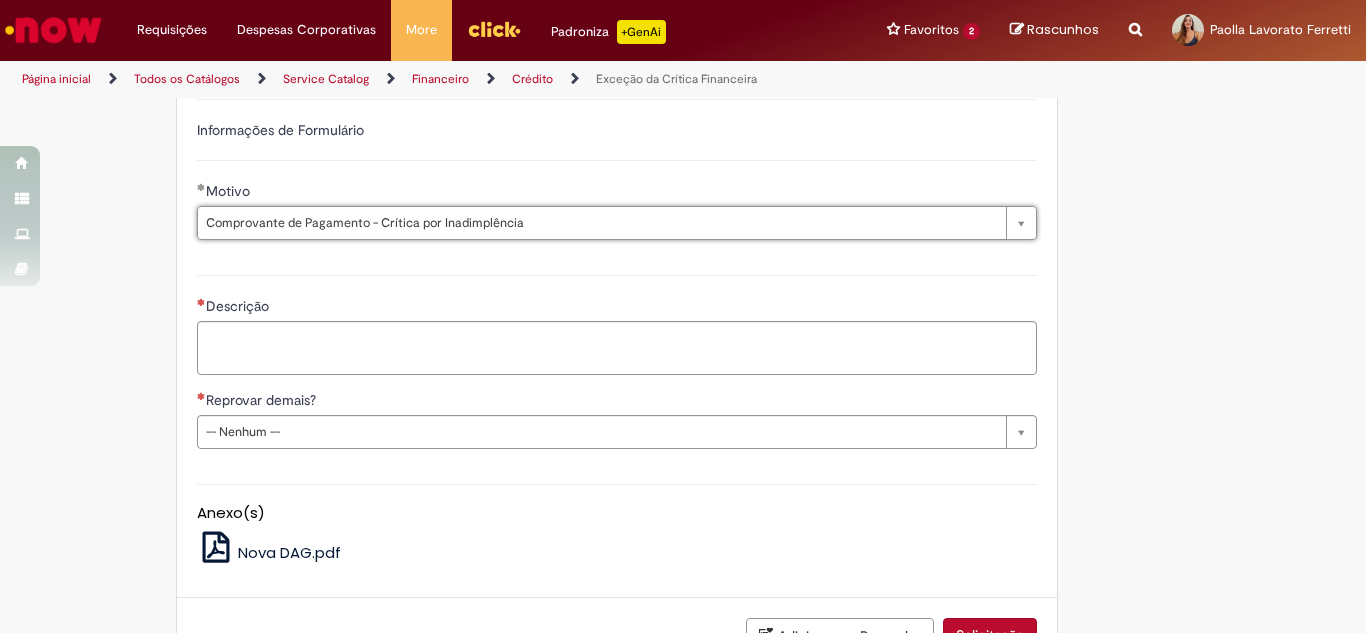 scroll, scrollTop: 1291, scrollLeft: 0, axis: vertical 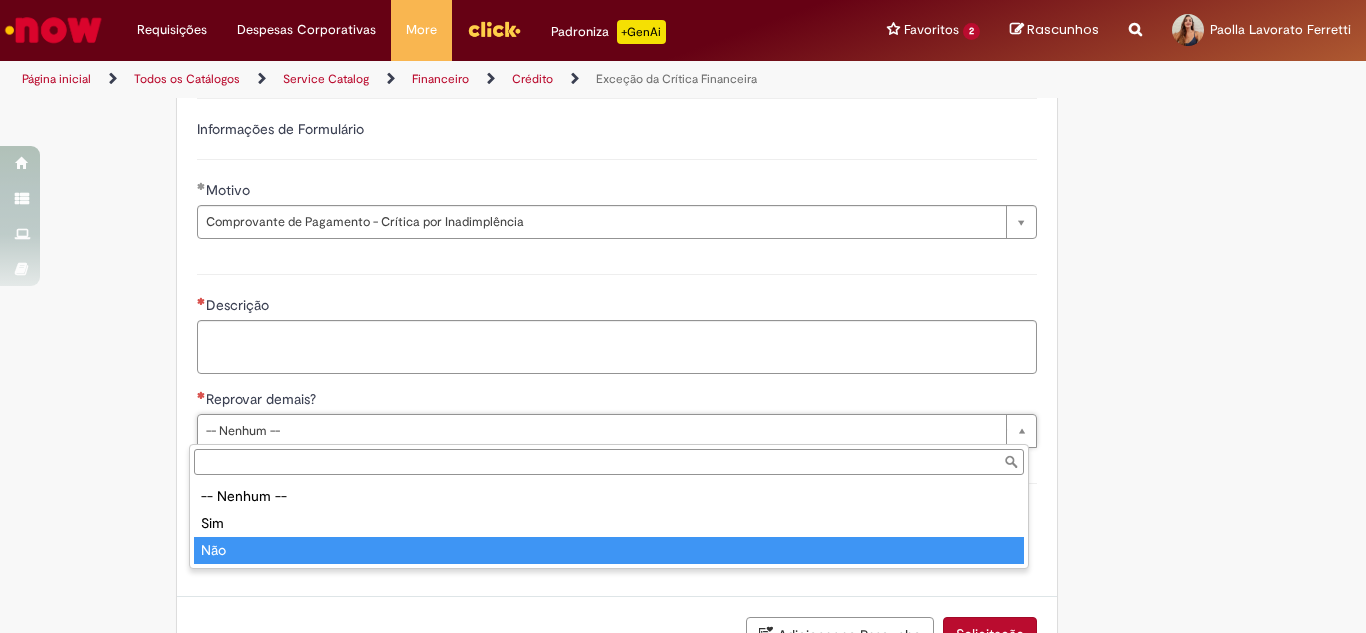 type on "***" 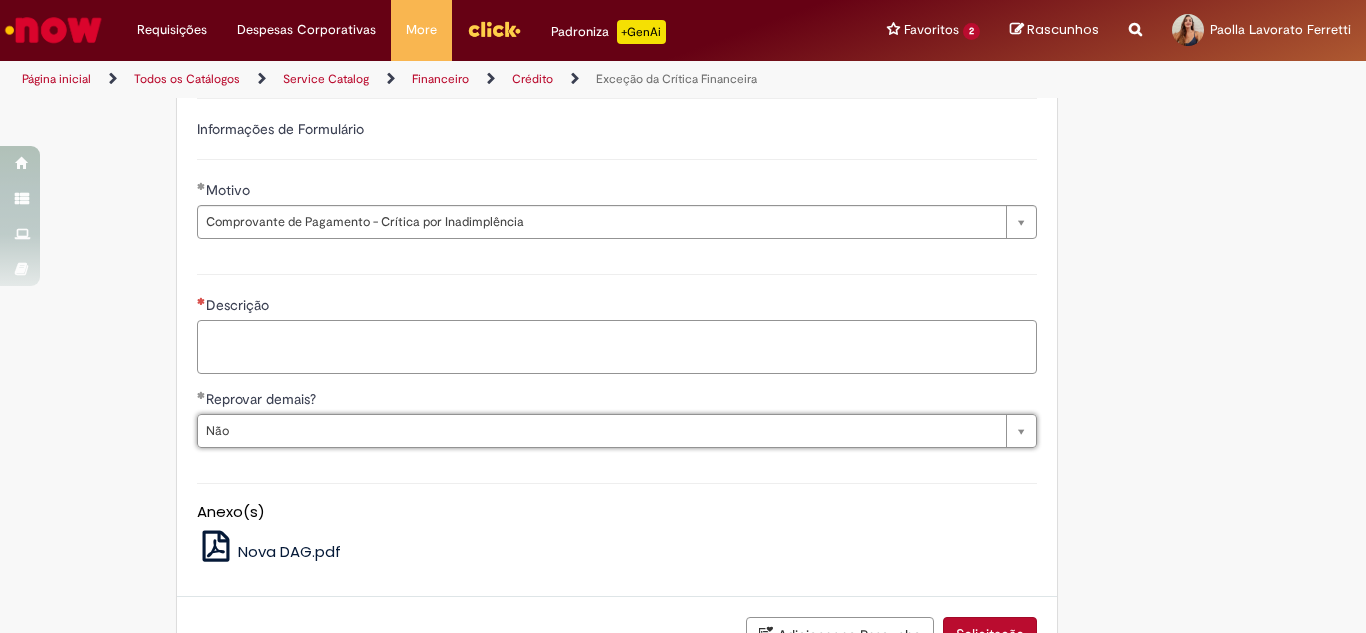 click on "Descrição" at bounding box center (617, 347) 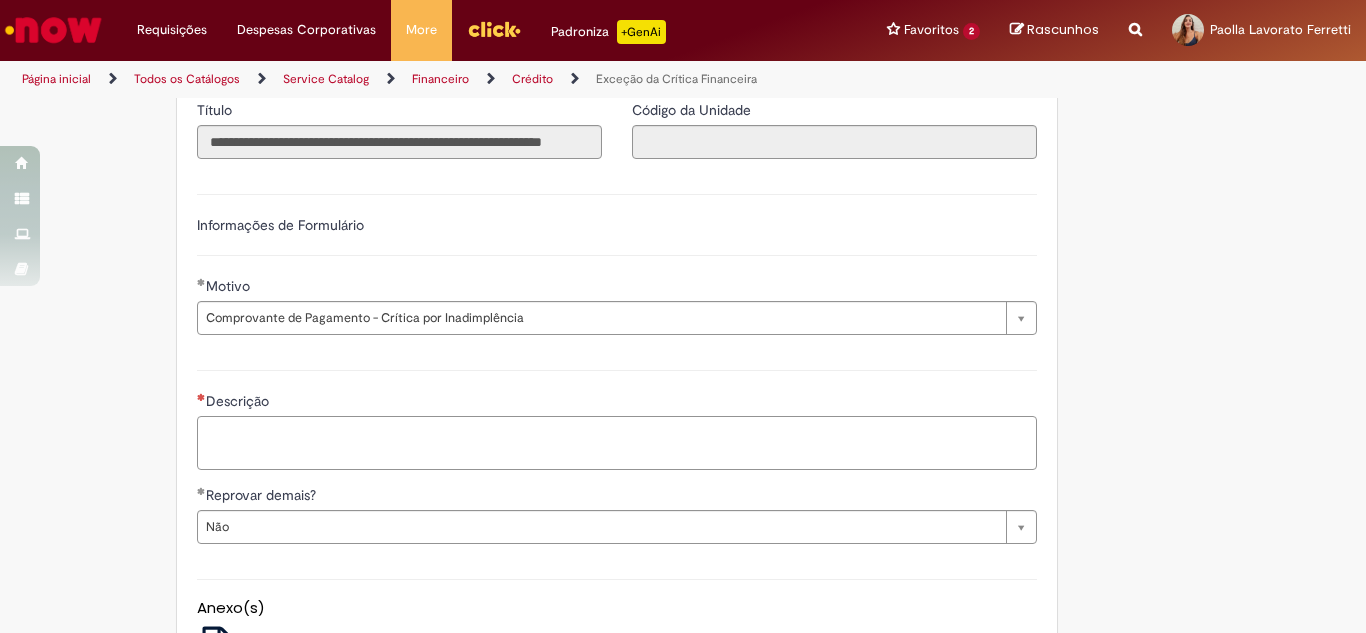 scroll, scrollTop: 1194, scrollLeft: 0, axis: vertical 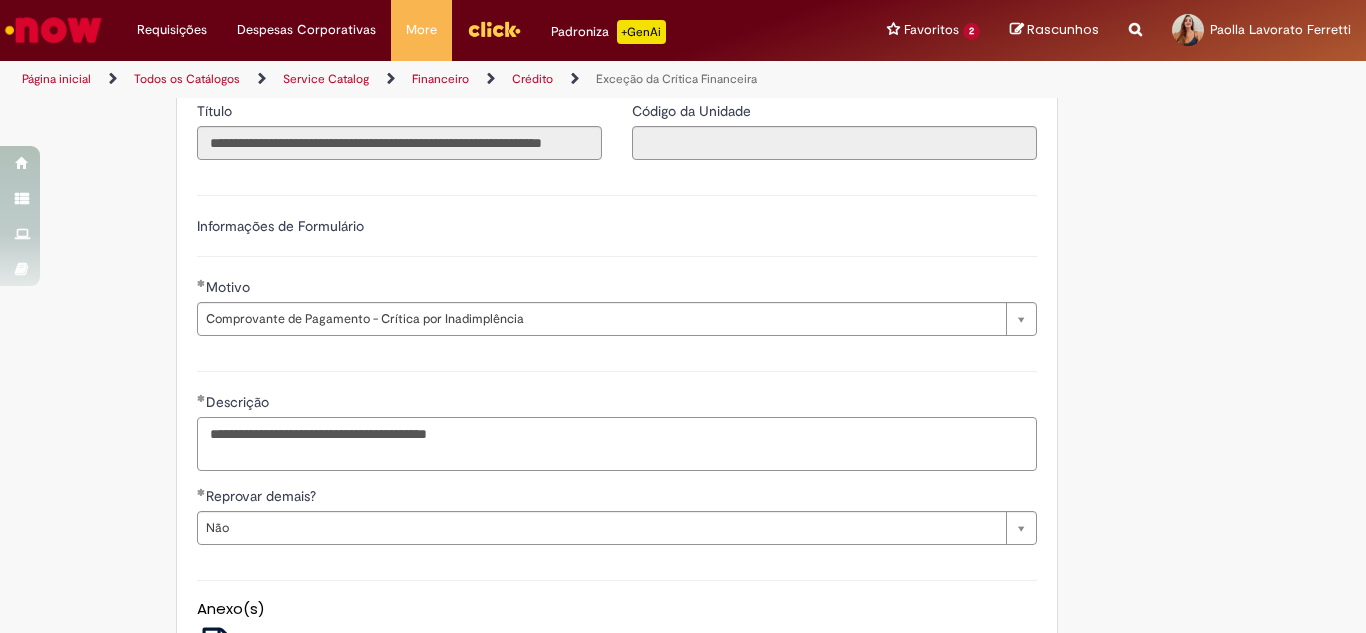 click on "**********" at bounding box center (617, 444) 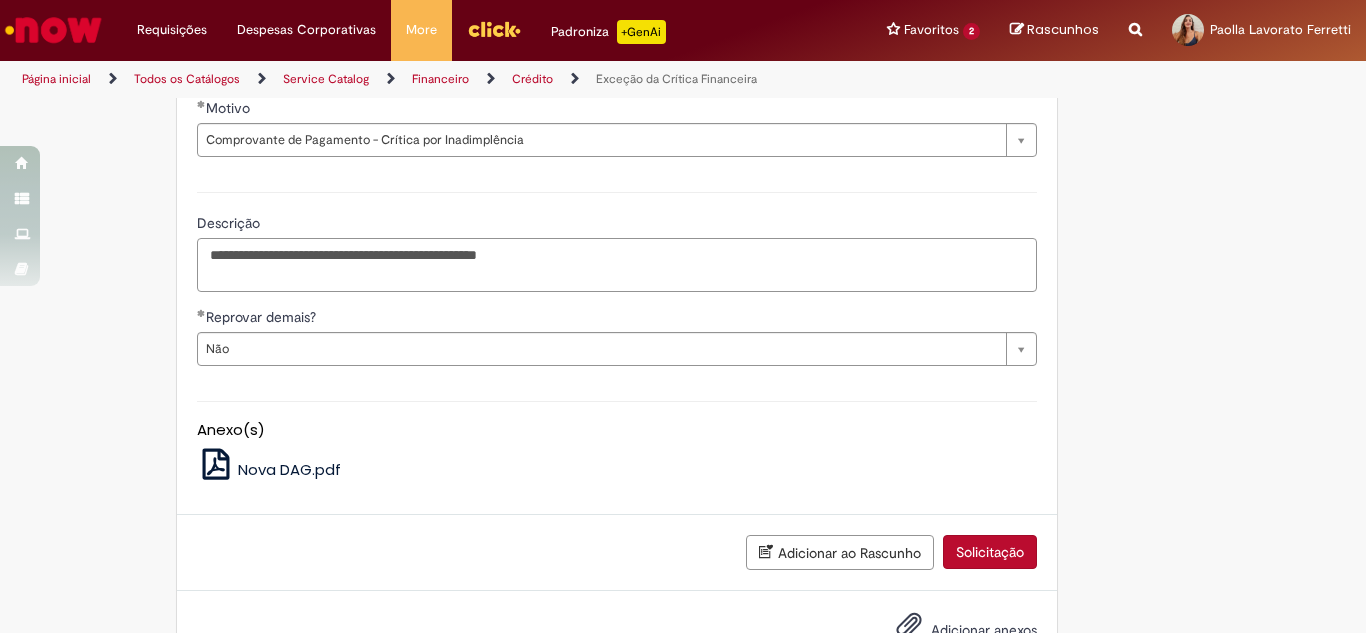 scroll, scrollTop: 1374, scrollLeft: 0, axis: vertical 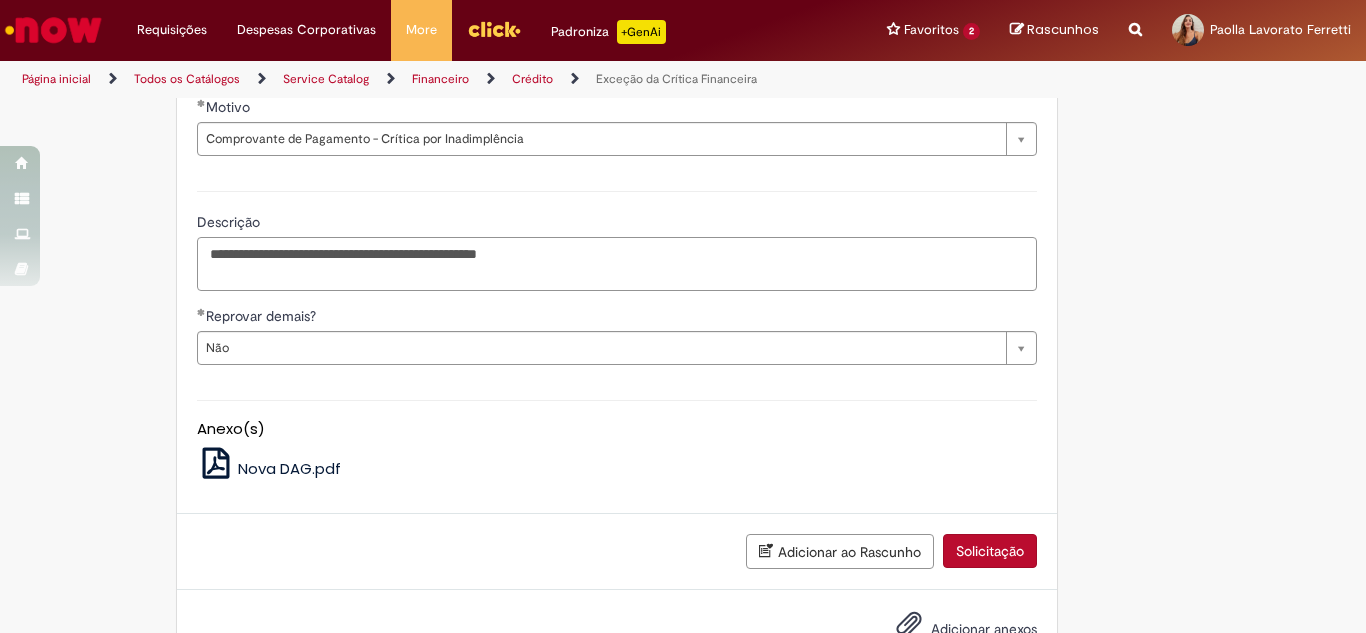 click on "**********" at bounding box center (617, 264) 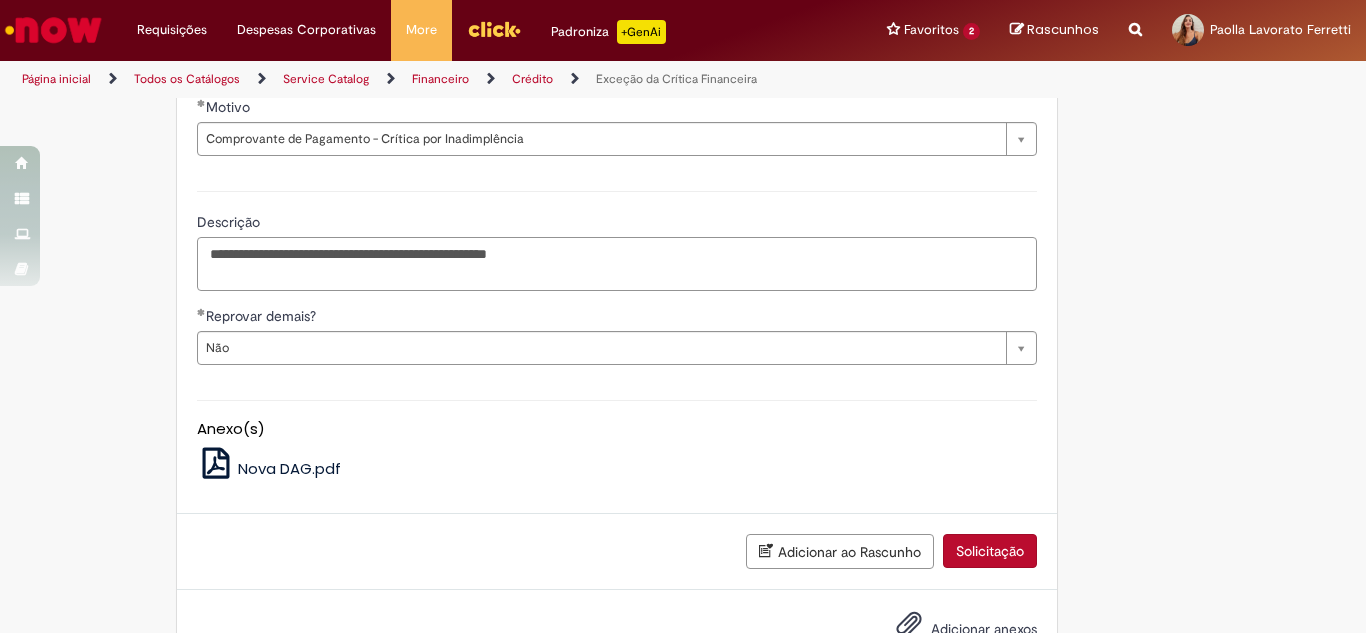 scroll, scrollTop: 1440, scrollLeft: 0, axis: vertical 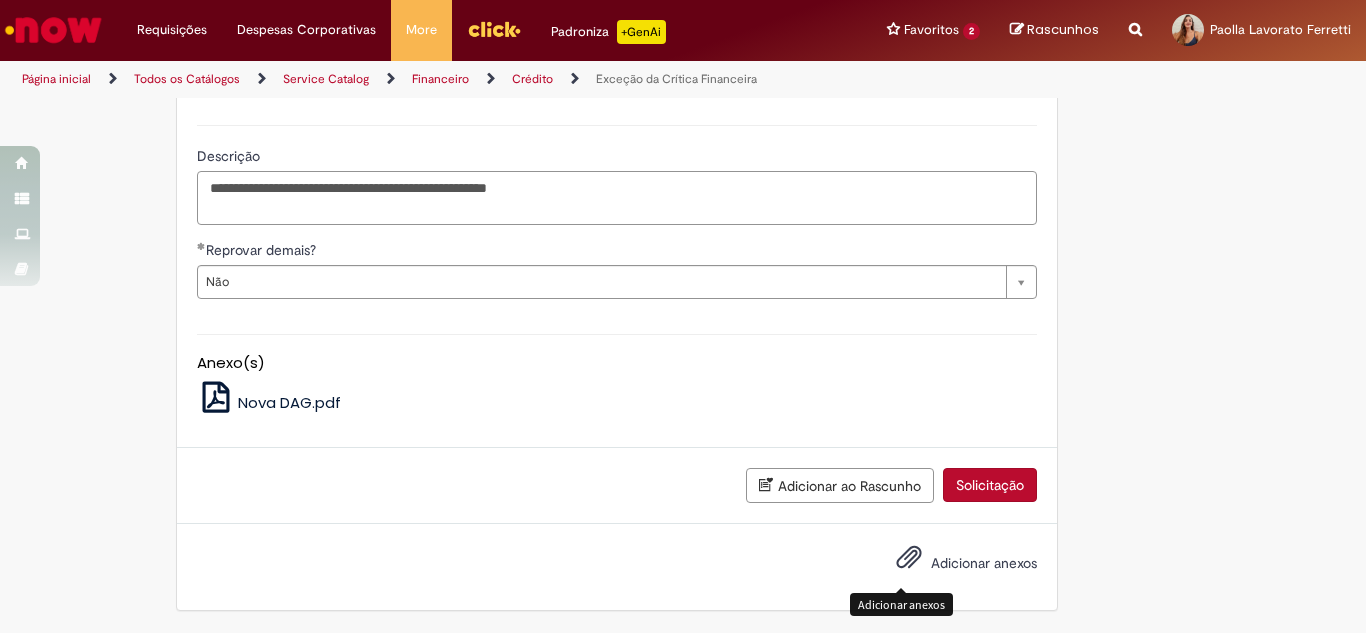 type on "**********" 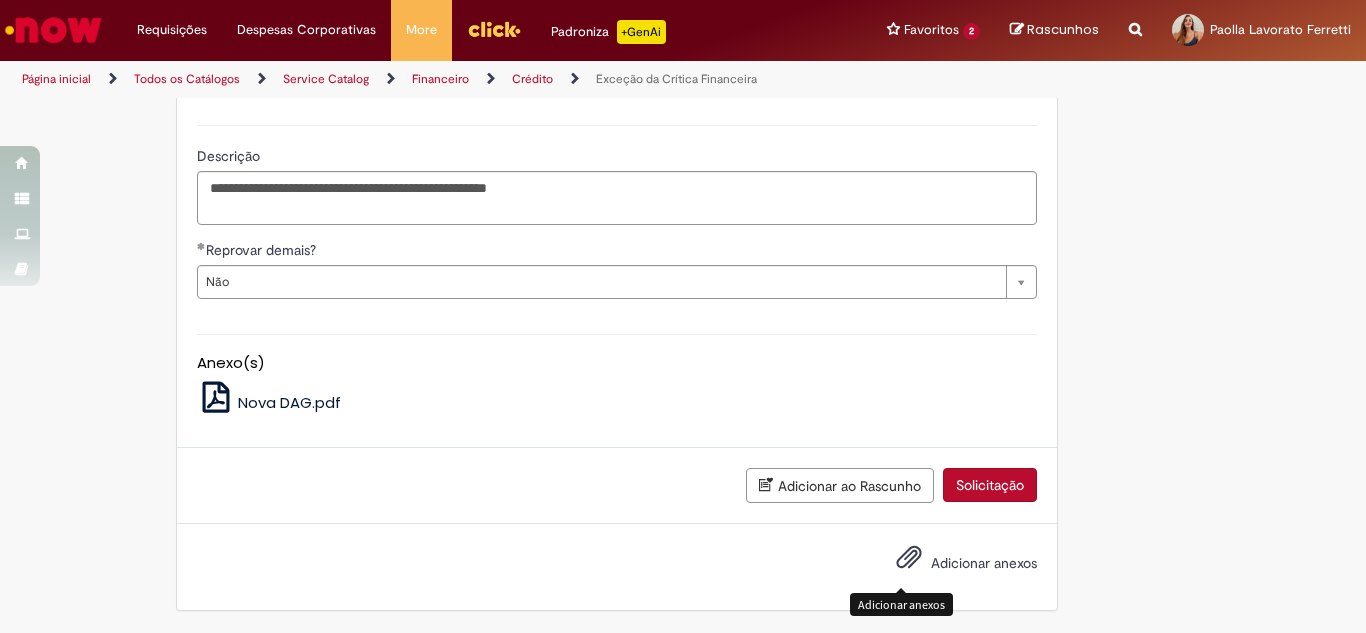 click at bounding box center [909, 558] 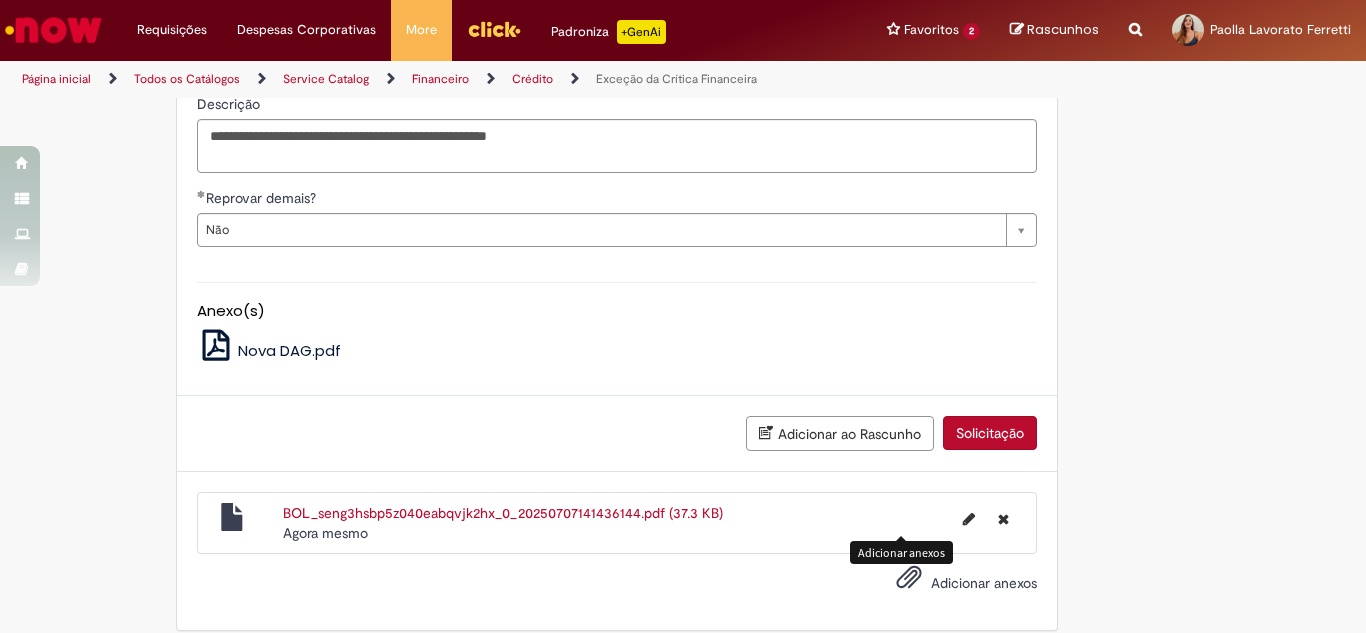 scroll, scrollTop: 1494, scrollLeft: 0, axis: vertical 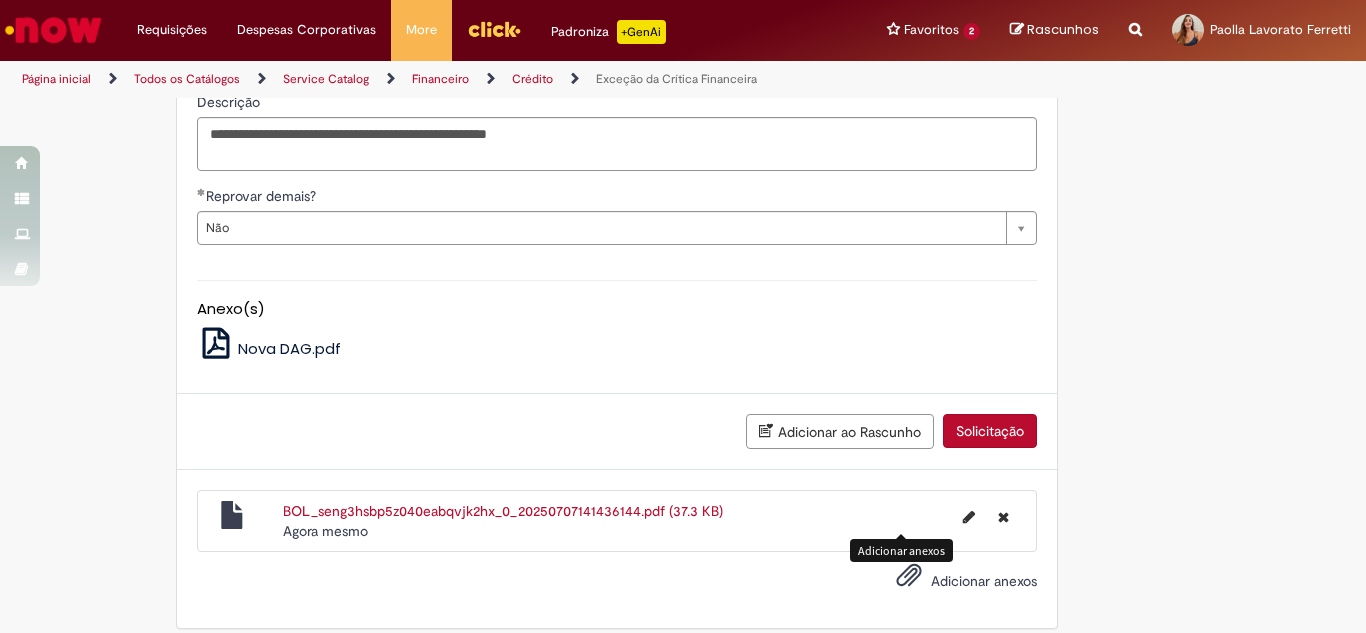 click on "Solicitação" at bounding box center [990, 431] 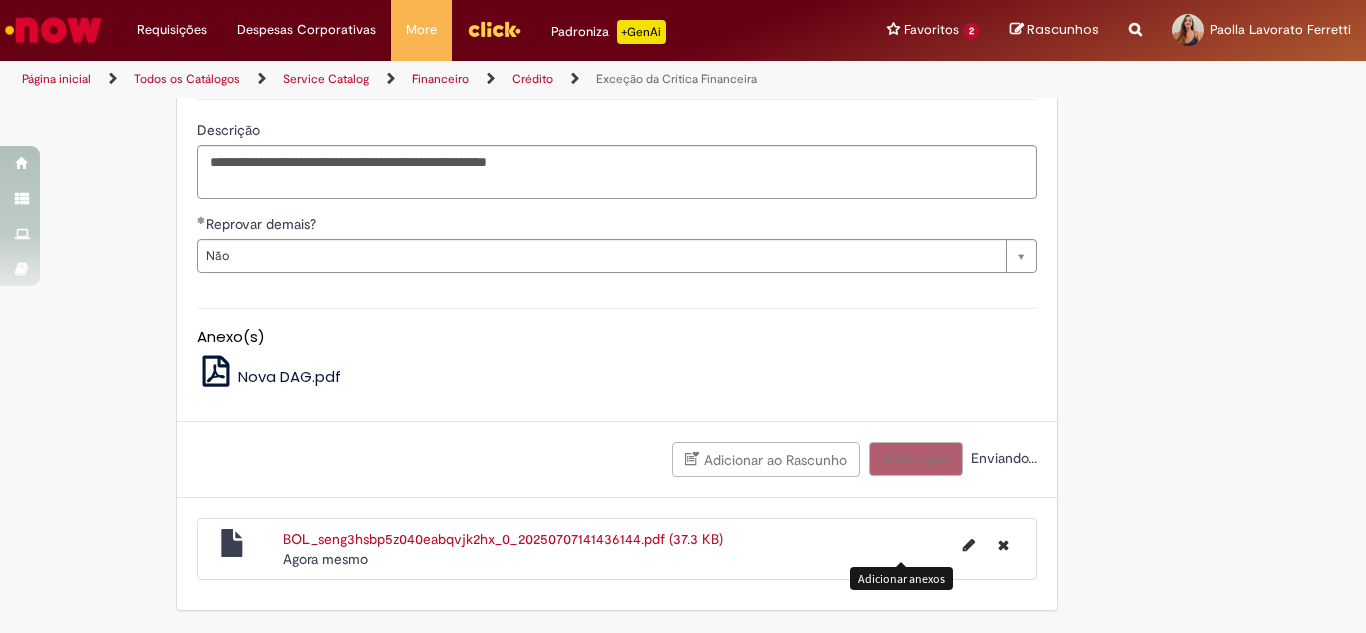 scroll, scrollTop: 1466, scrollLeft: 0, axis: vertical 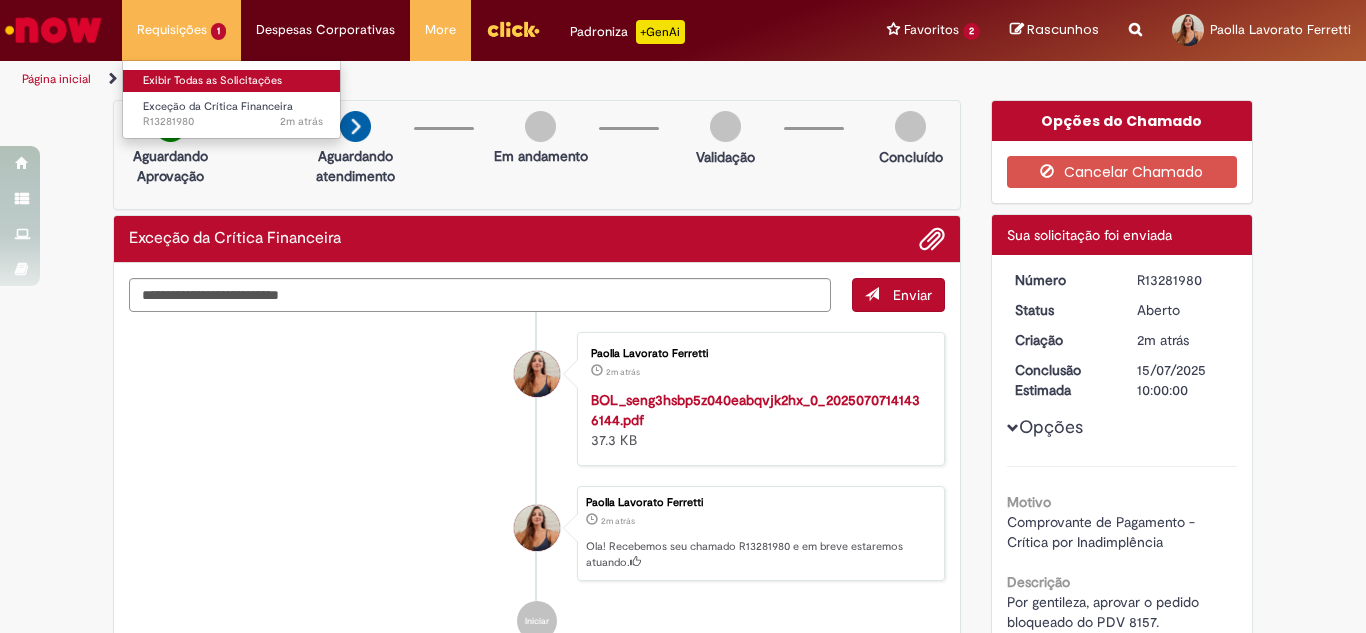 click on "Exibir Todas as Solicitações" at bounding box center (233, 81) 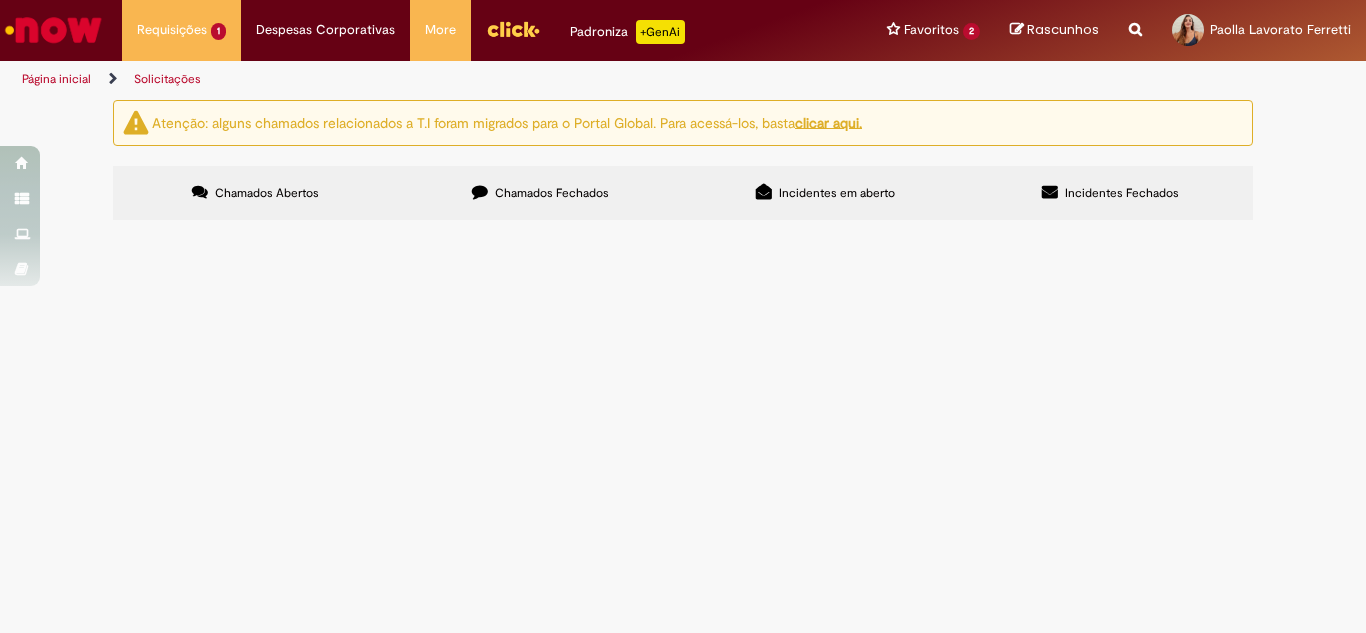 click at bounding box center (53, 30) 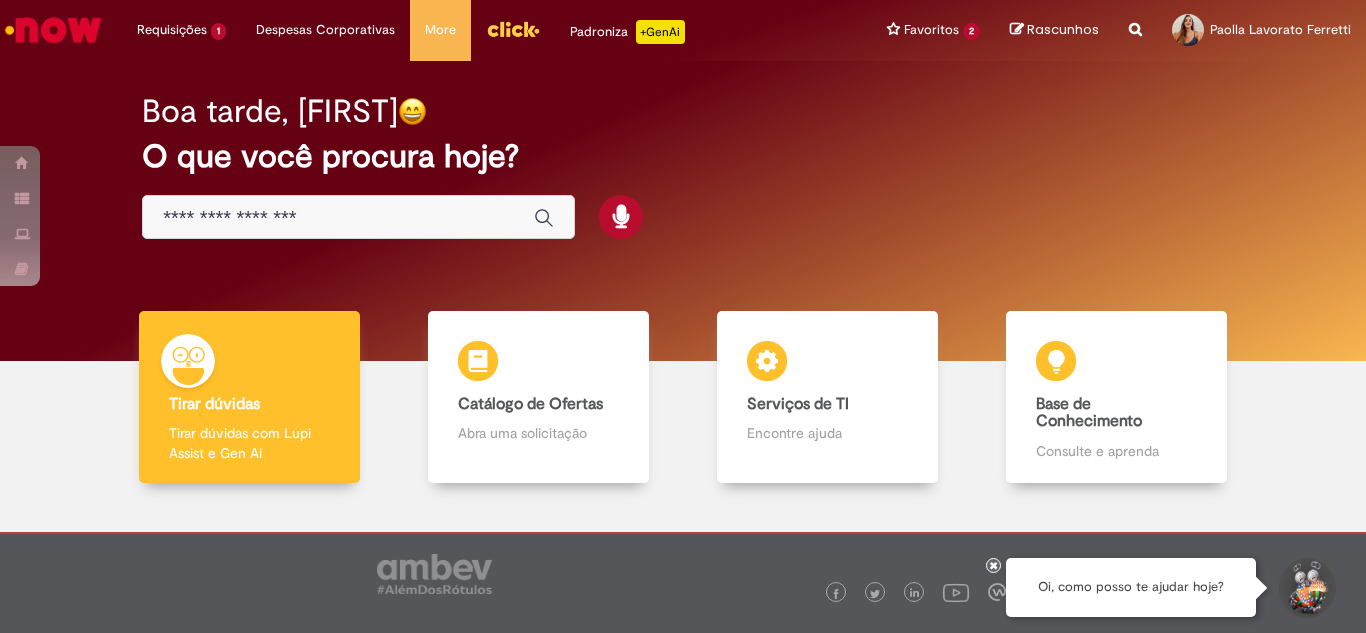 scroll, scrollTop: 0, scrollLeft: 0, axis: both 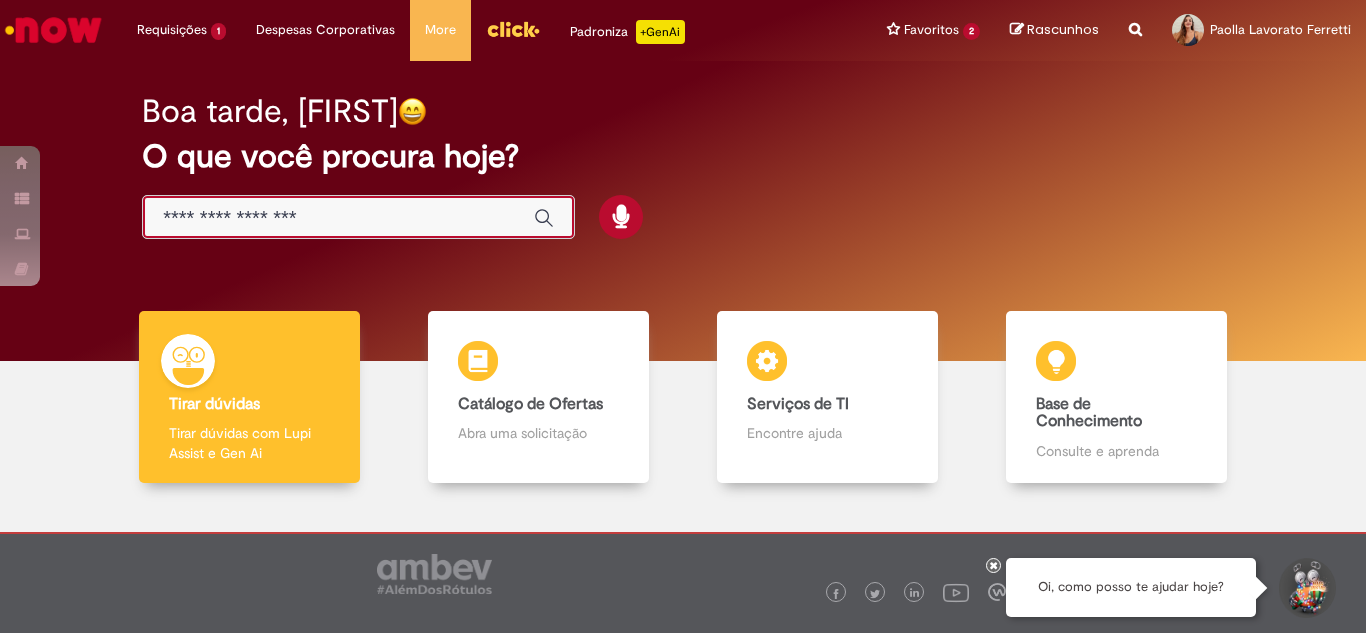 click at bounding box center [338, 218] 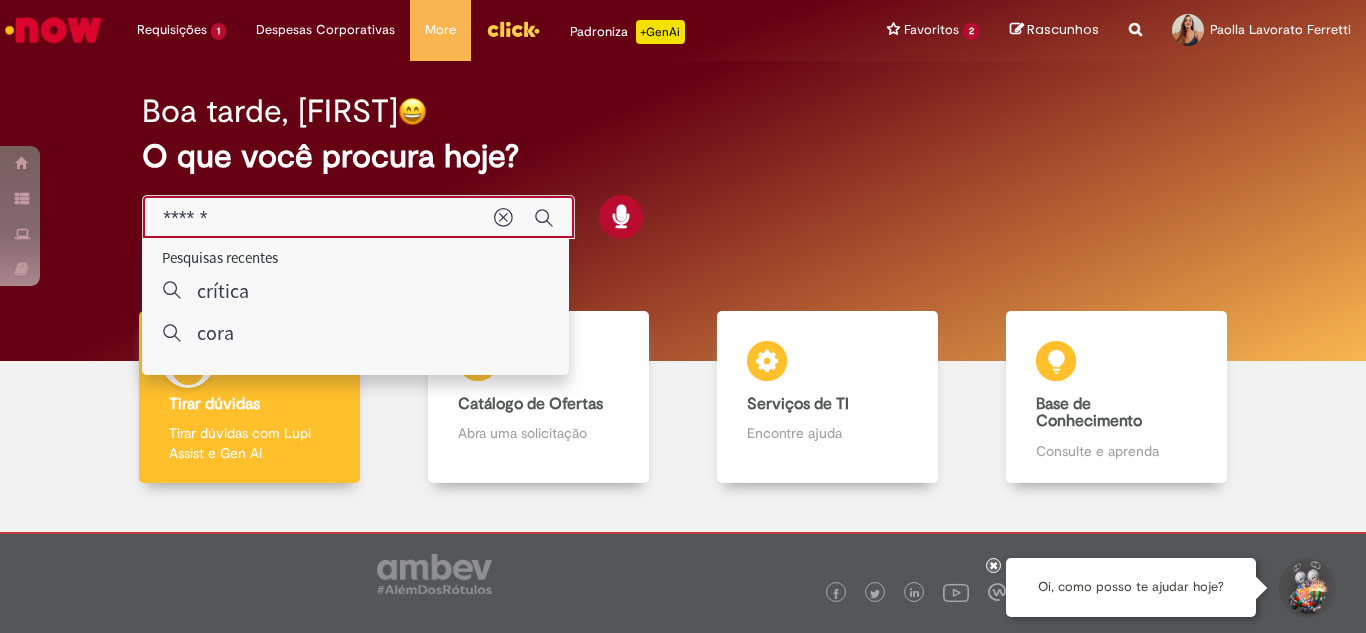 type on "*******" 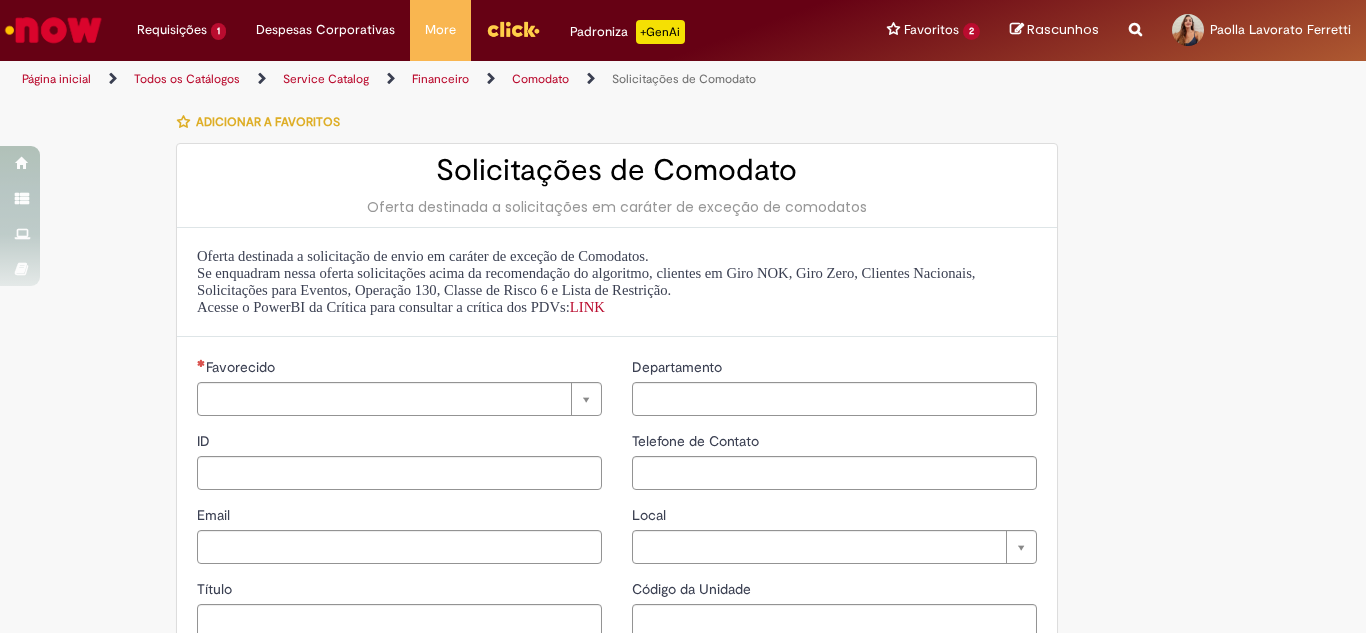 type on "********" 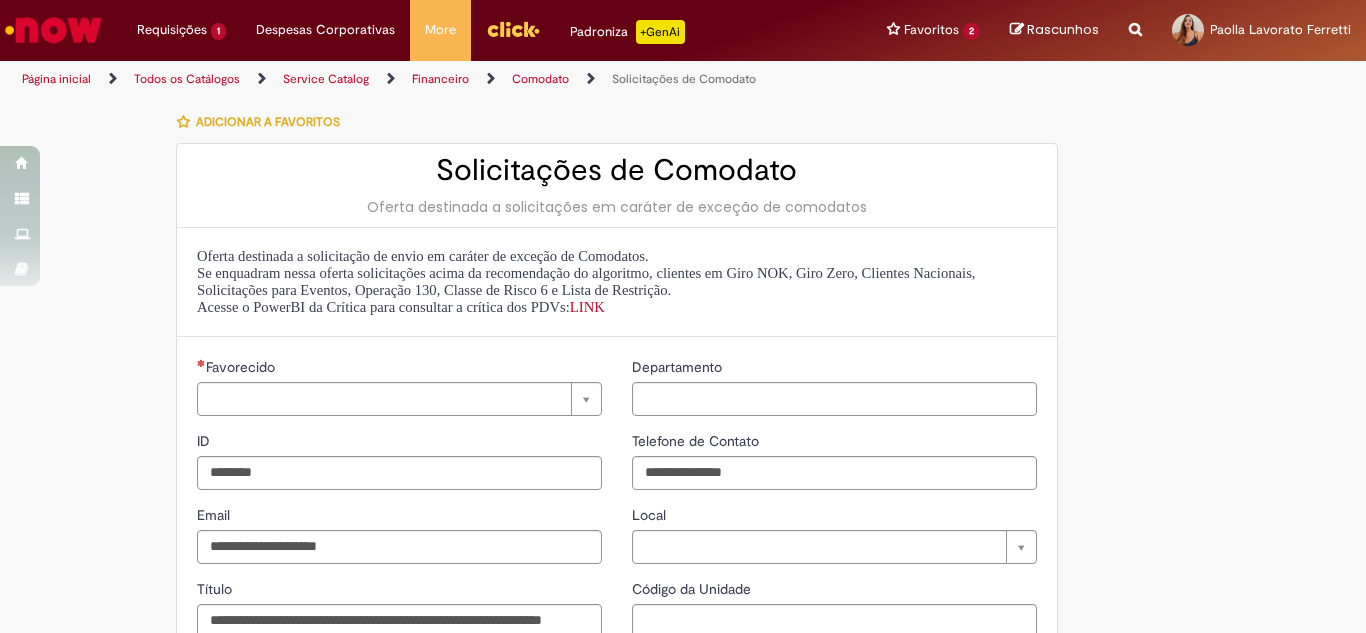 type on "**********" 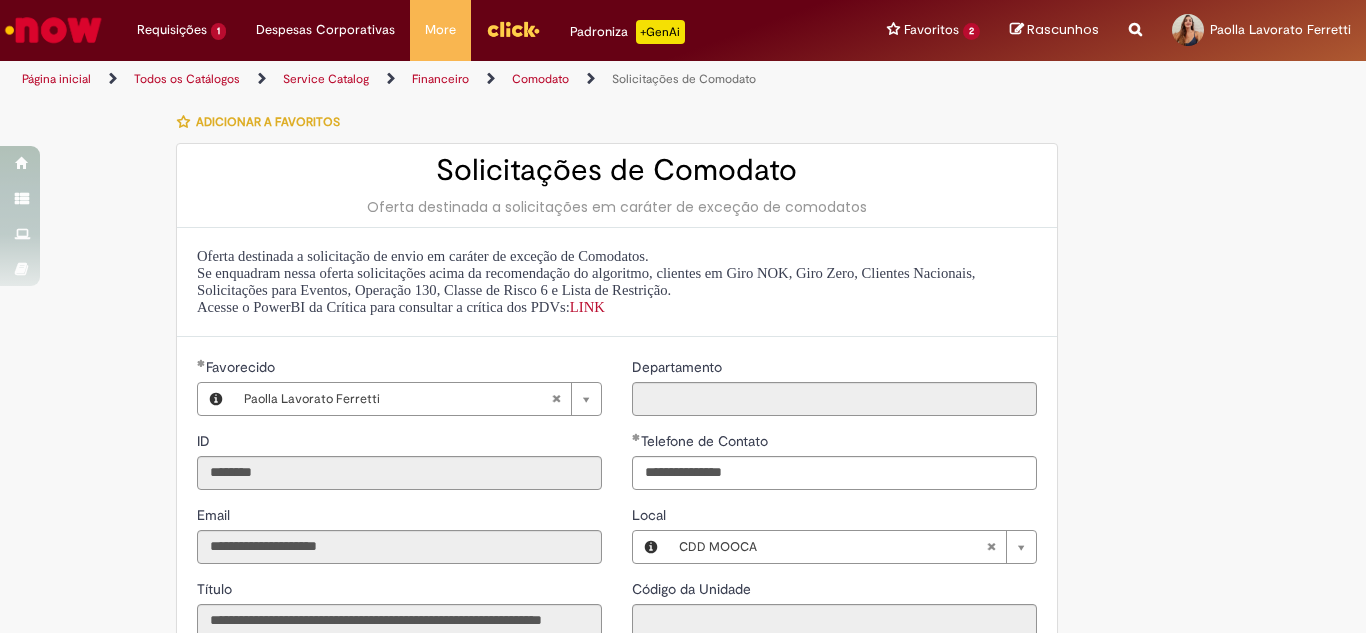 type on "**********" 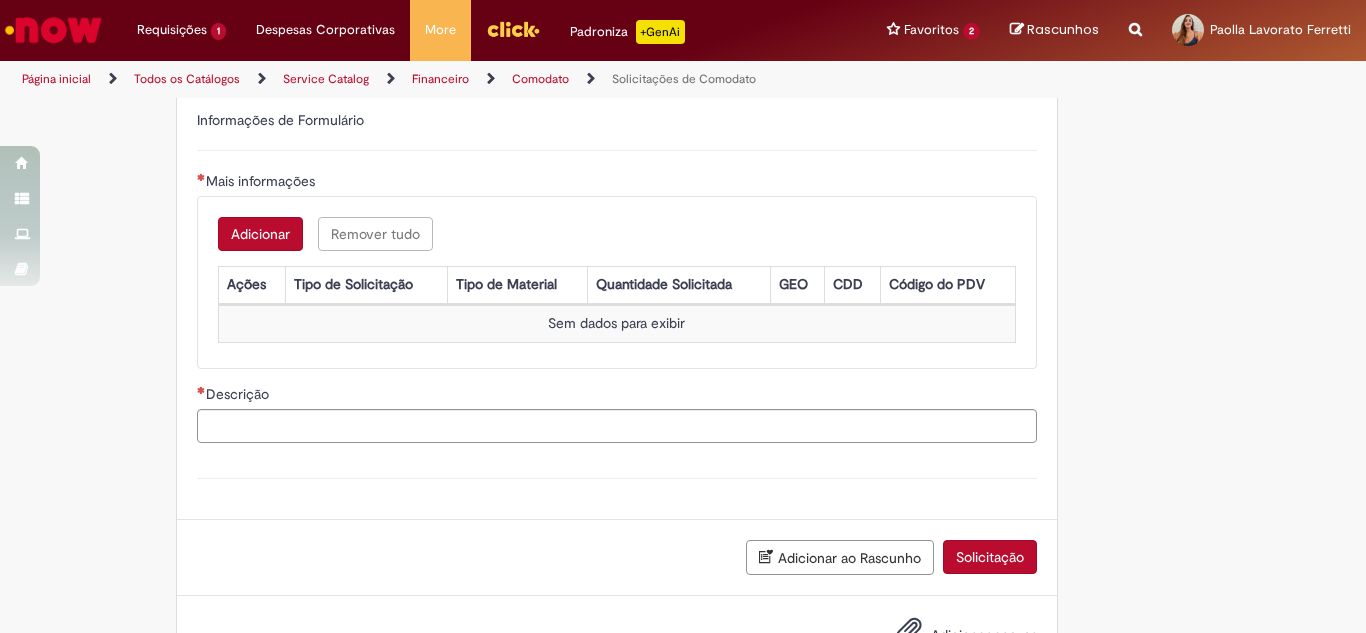 scroll, scrollTop: 585, scrollLeft: 0, axis: vertical 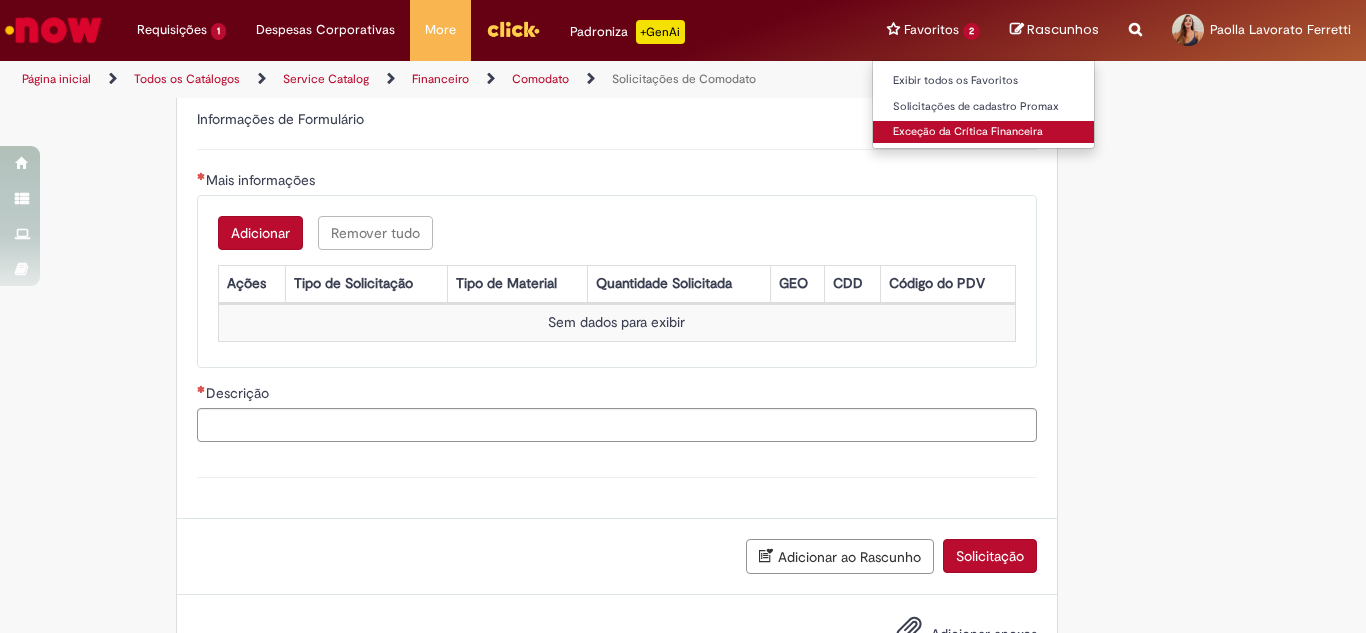 click on "Exceção da Crítica Financeira" at bounding box center [983, 132] 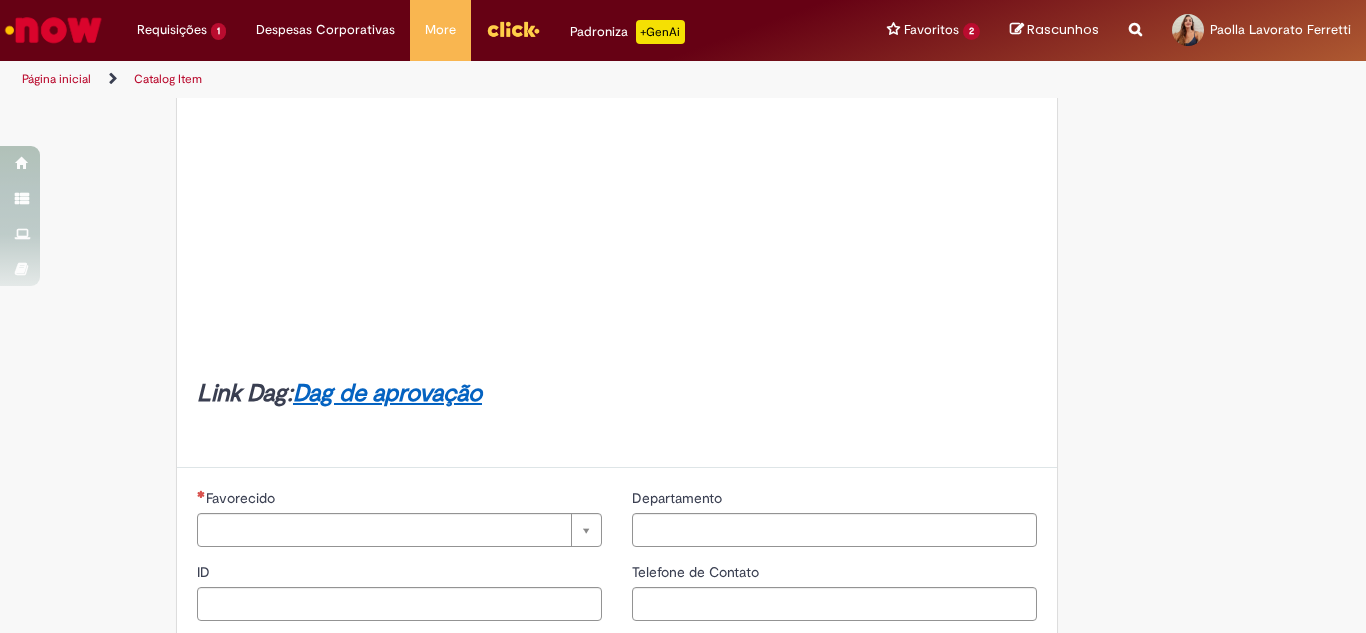 type on "********" 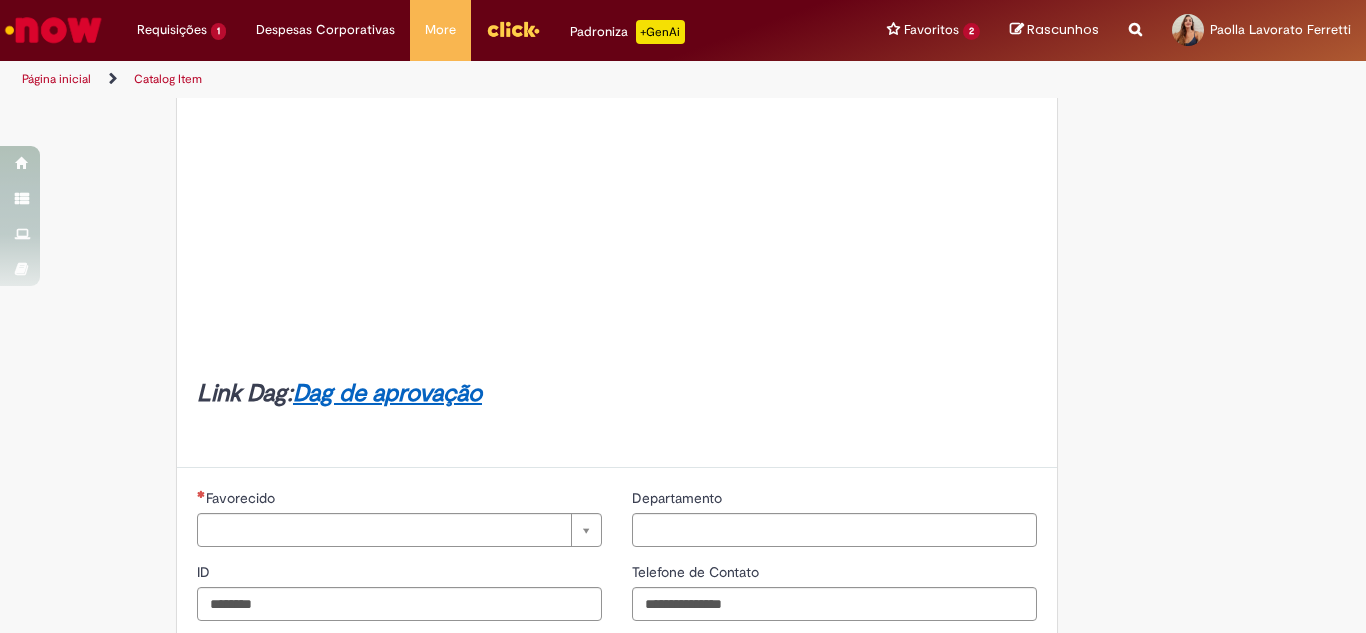 scroll, scrollTop: 0, scrollLeft: 0, axis: both 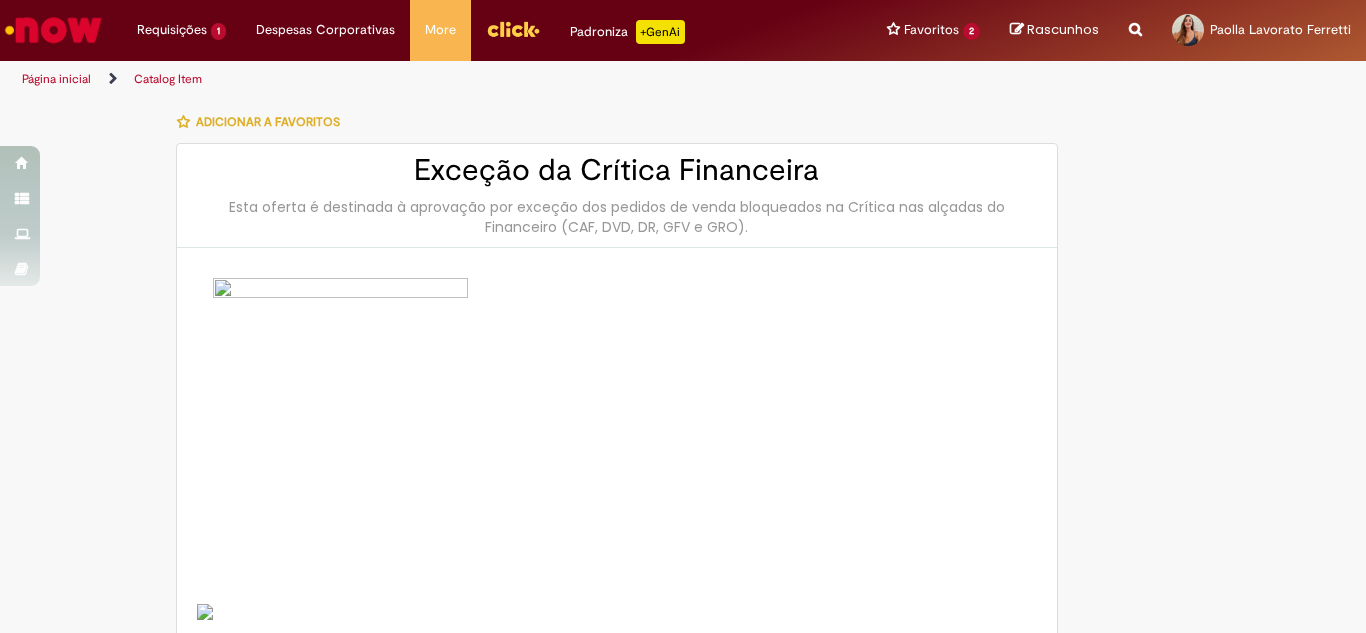 type on "**********" 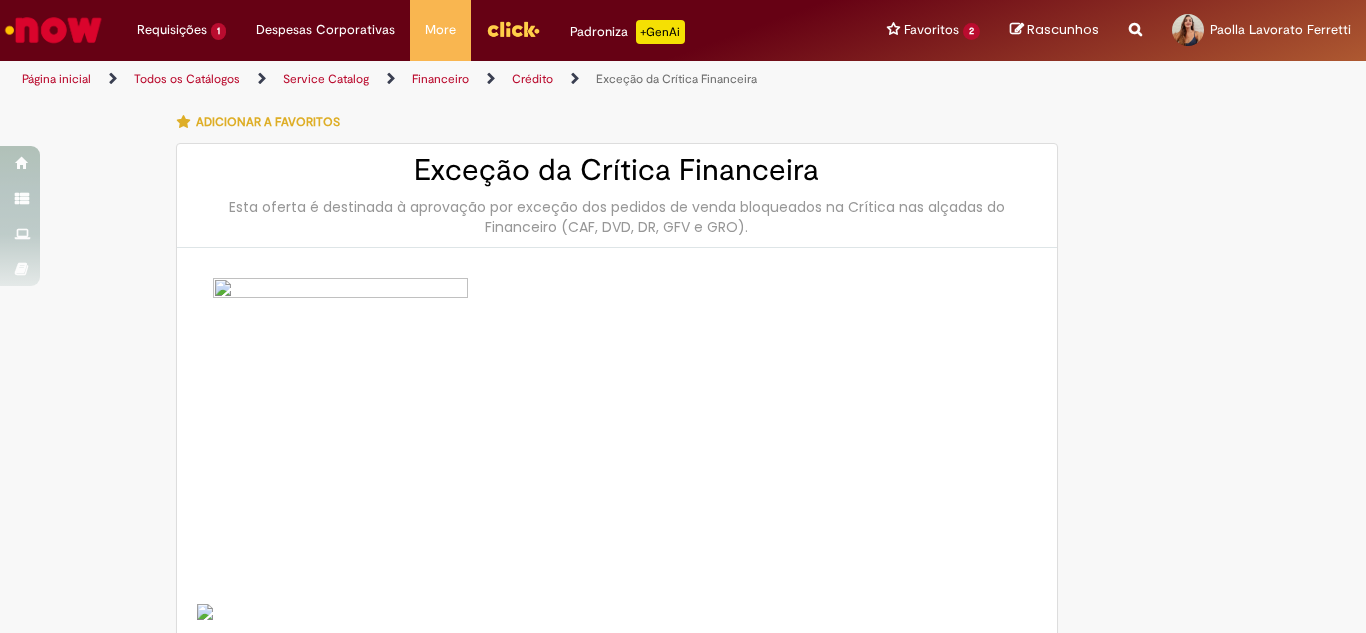 type on "**********" 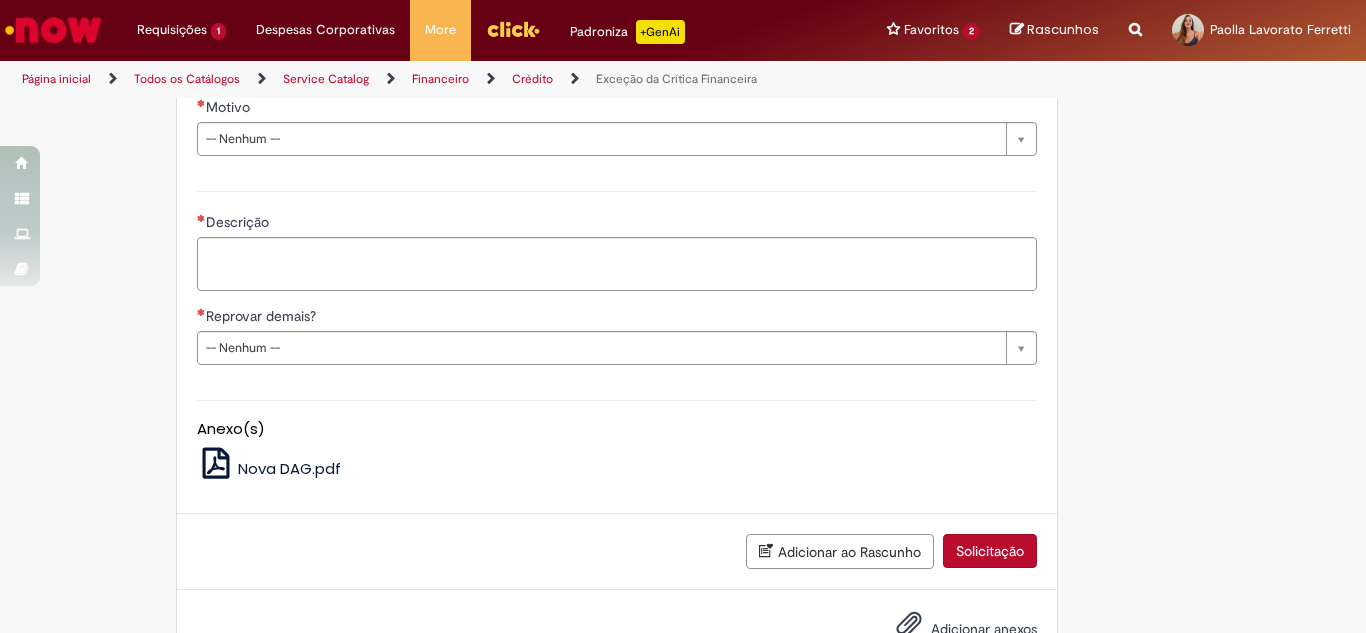 scroll, scrollTop: 1440, scrollLeft: 0, axis: vertical 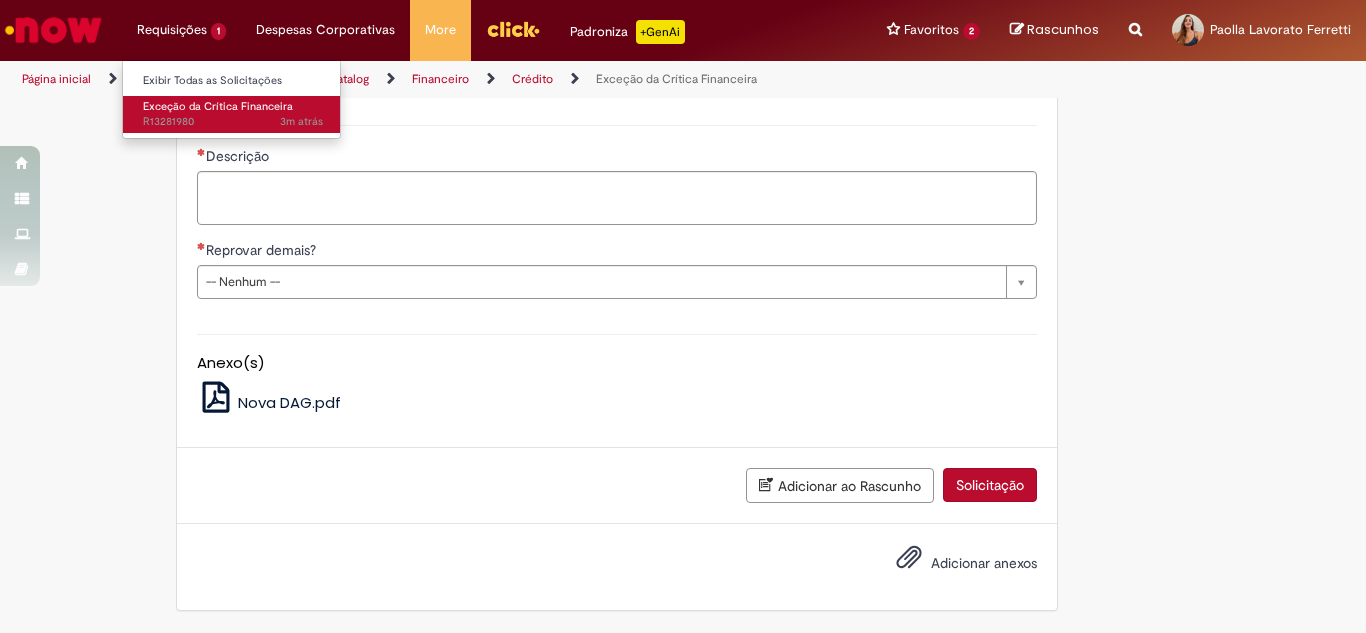 click on "Exceção da Crítica Financeira" at bounding box center (218, 106) 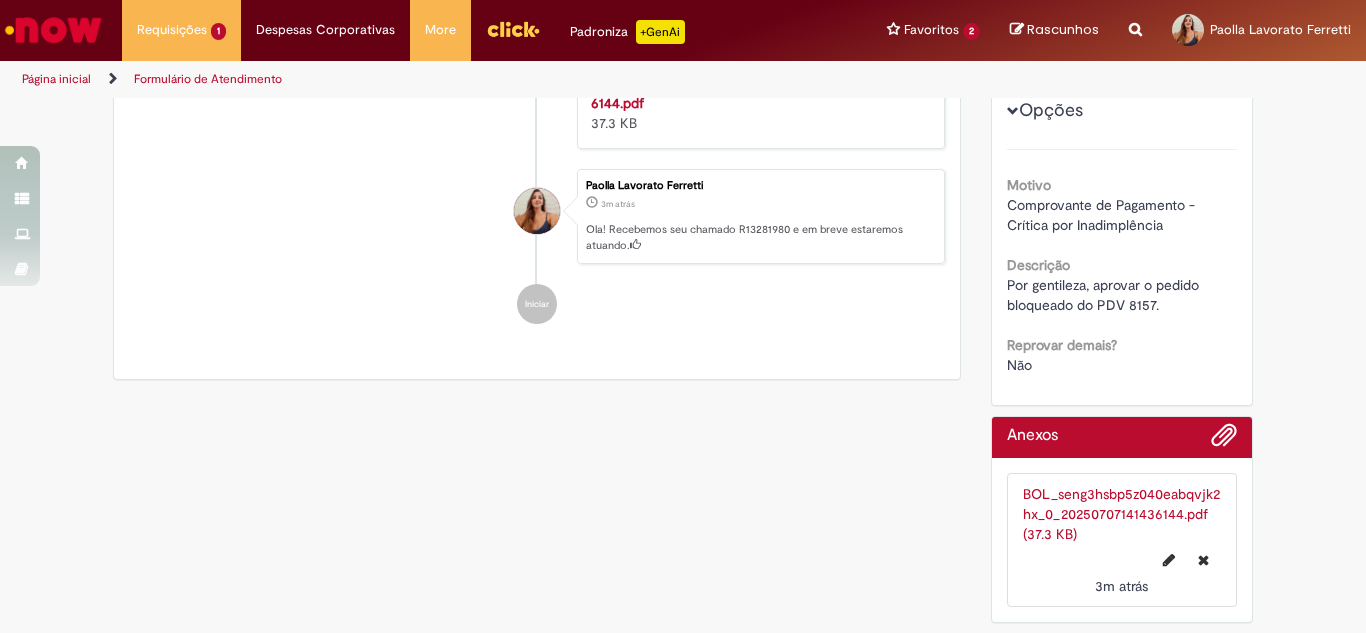 scroll, scrollTop: 0, scrollLeft: 0, axis: both 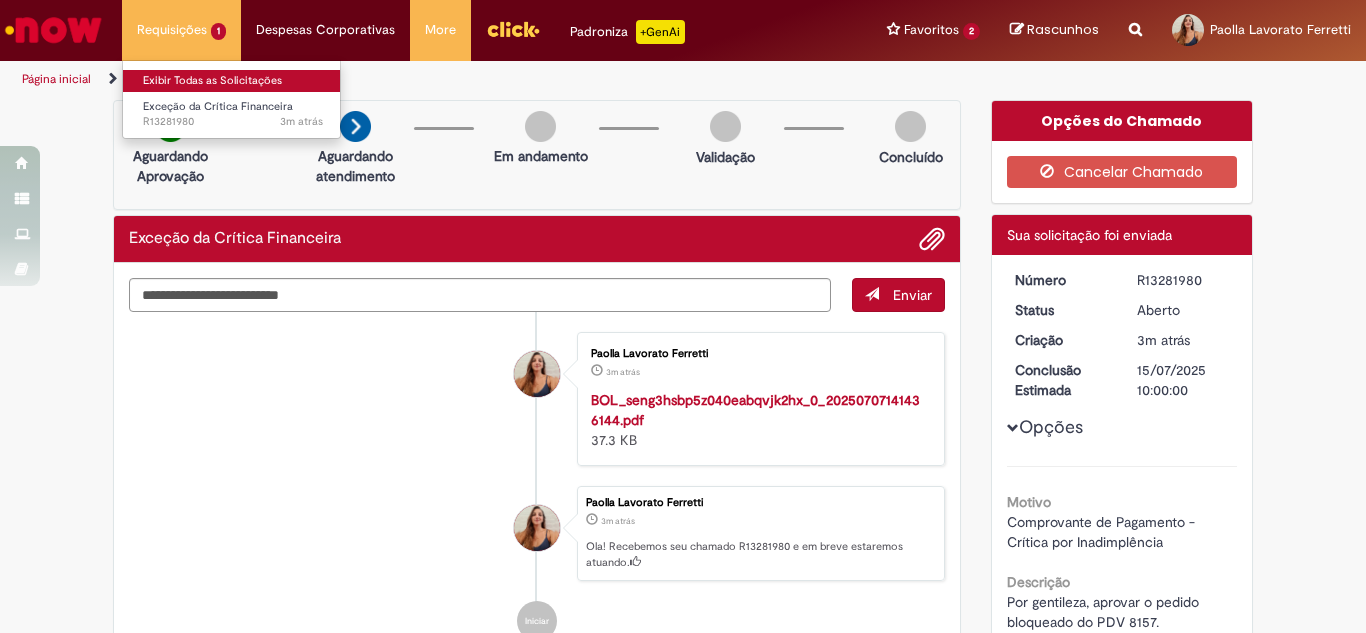 click on "Exibir Todas as Solicitações" at bounding box center (233, 81) 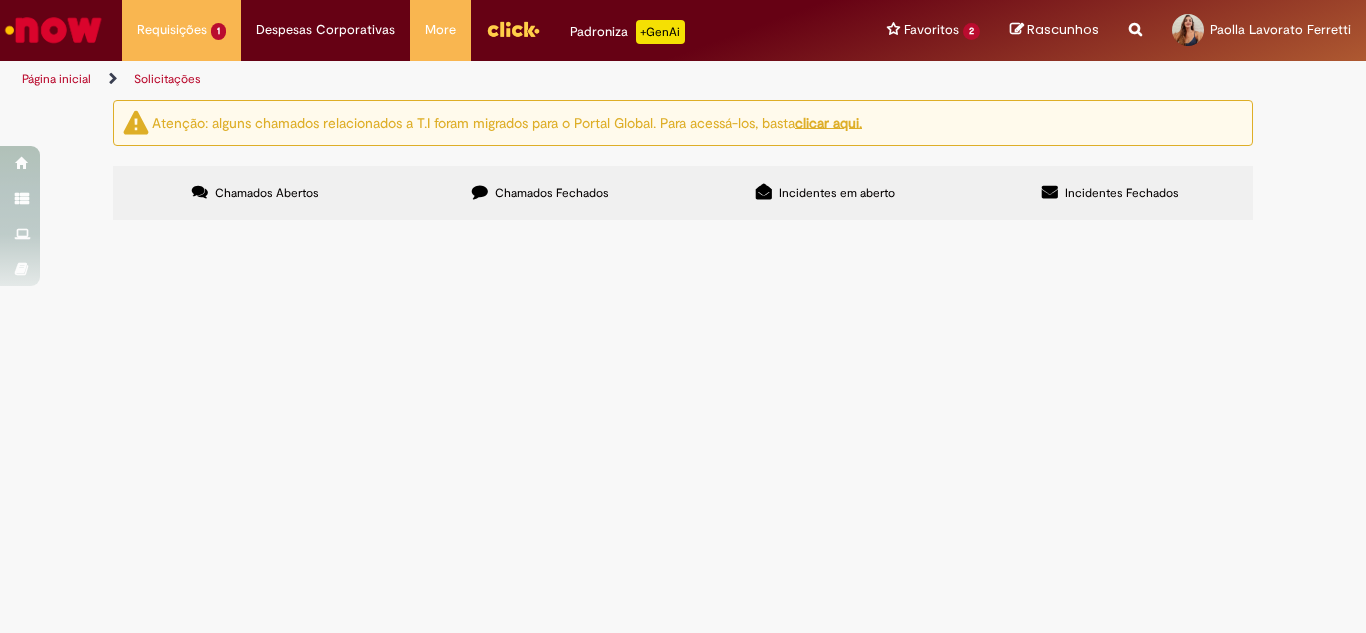 click at bounding box center [0, 0] 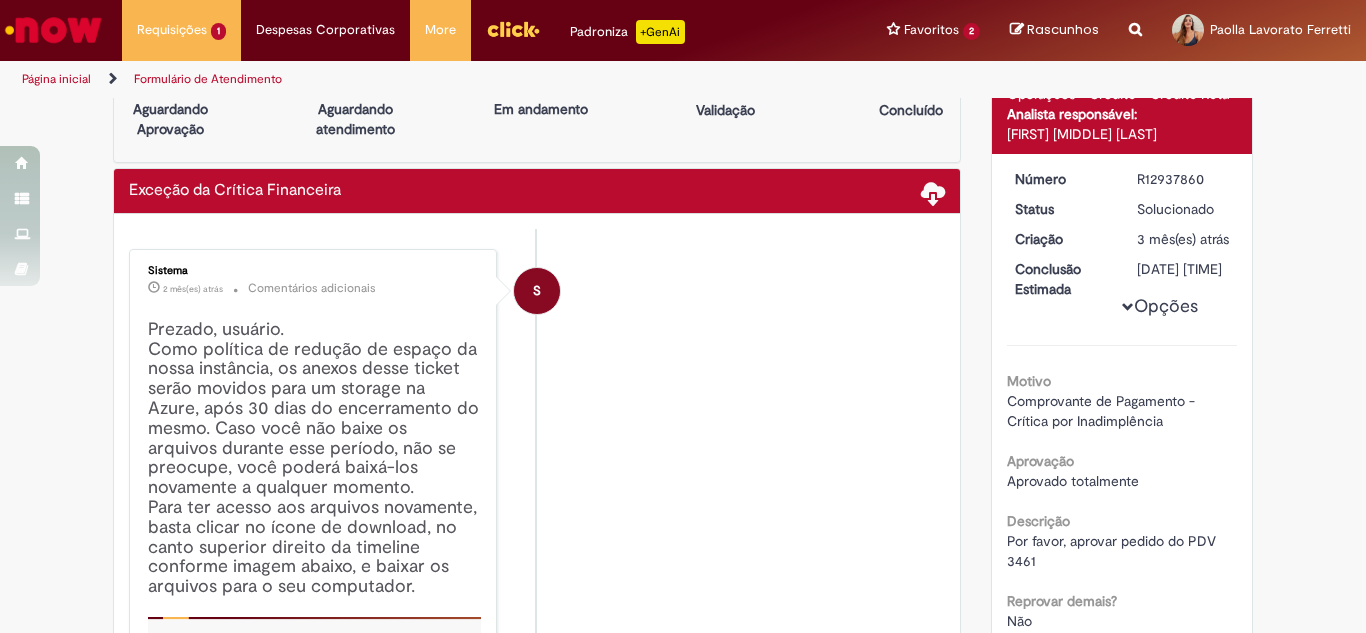 scroll, scrollTop: 0, scrollLeft: 0, axis: both 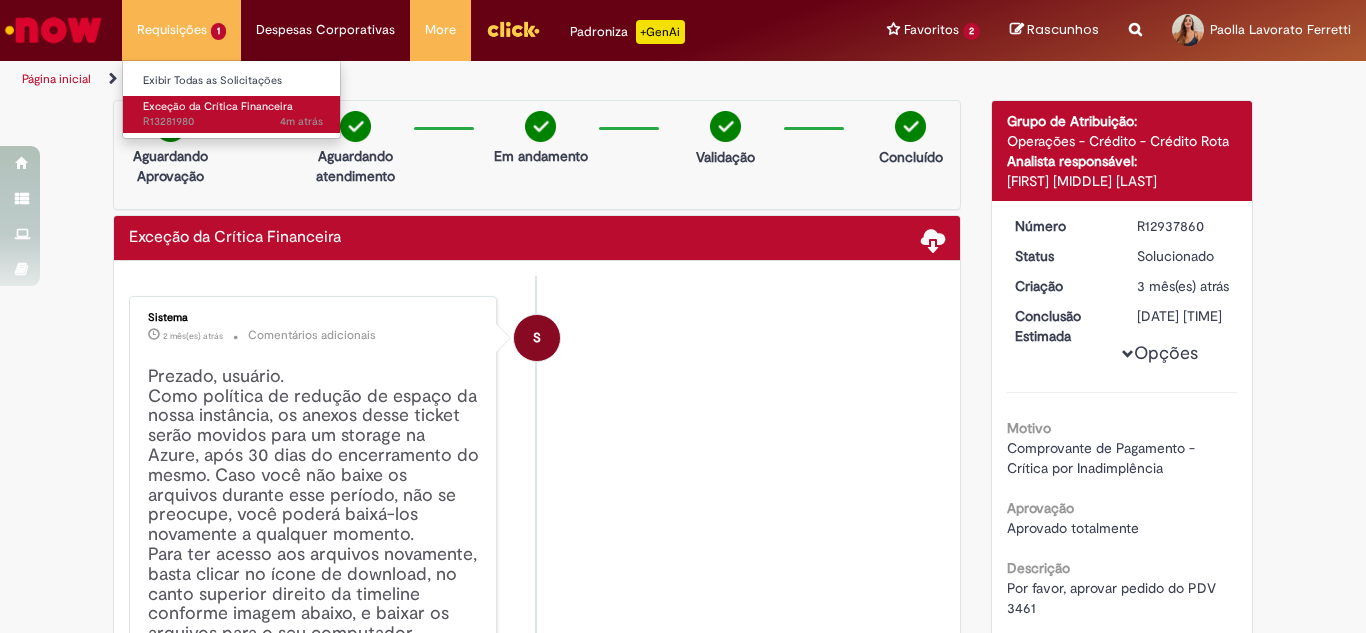 click on "Exceção da Crítica Financeira" at bounding box center (218, 106) 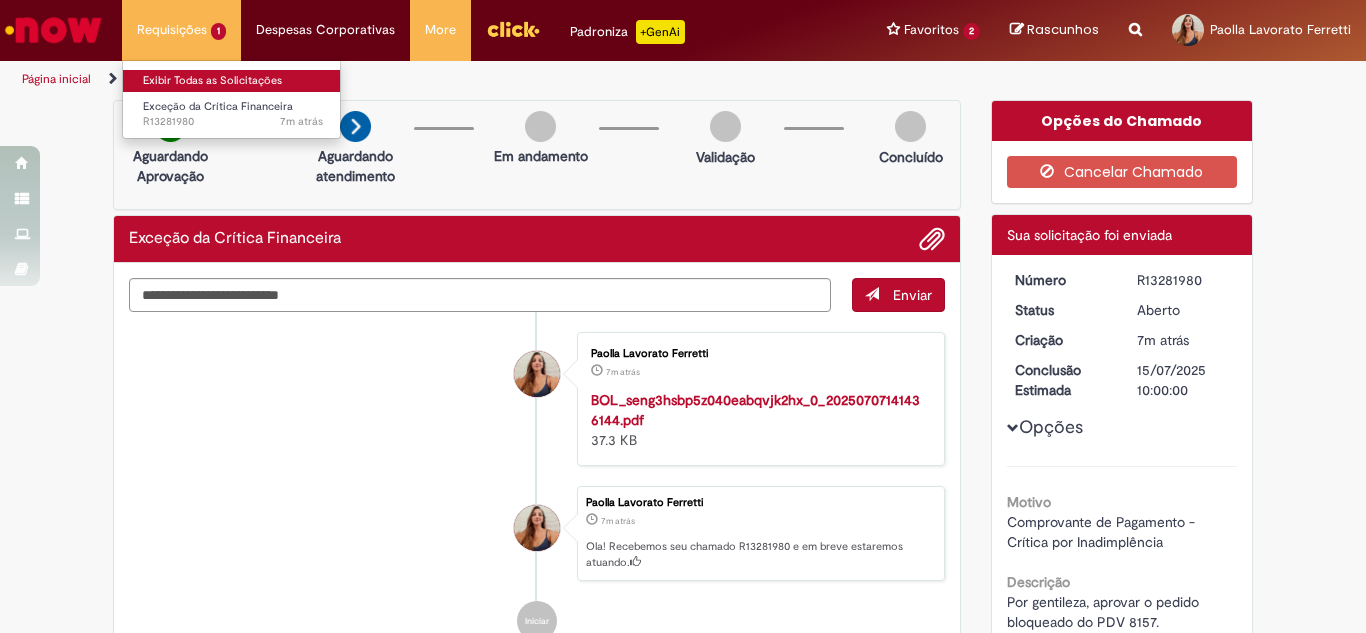 click on "Exibir Todas as Solicitações" at bounding box center (233, 81) 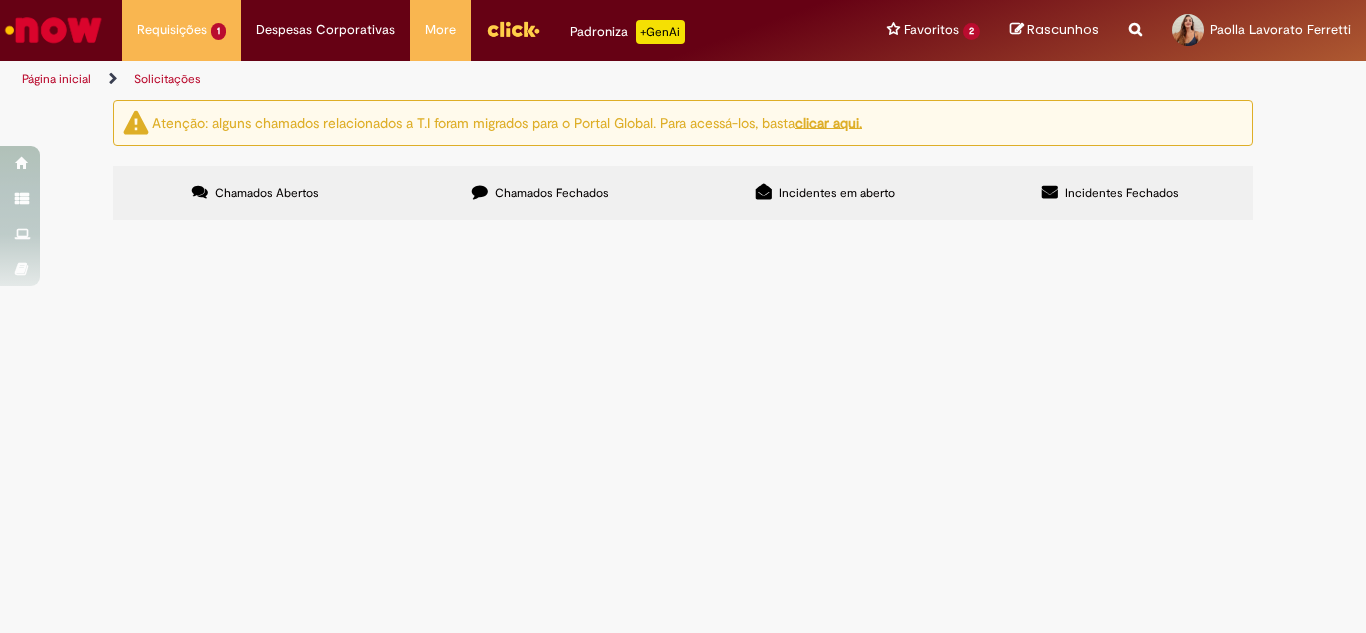 click on "Exceção da Crítica Financeira" at bounding box center [0, 0] 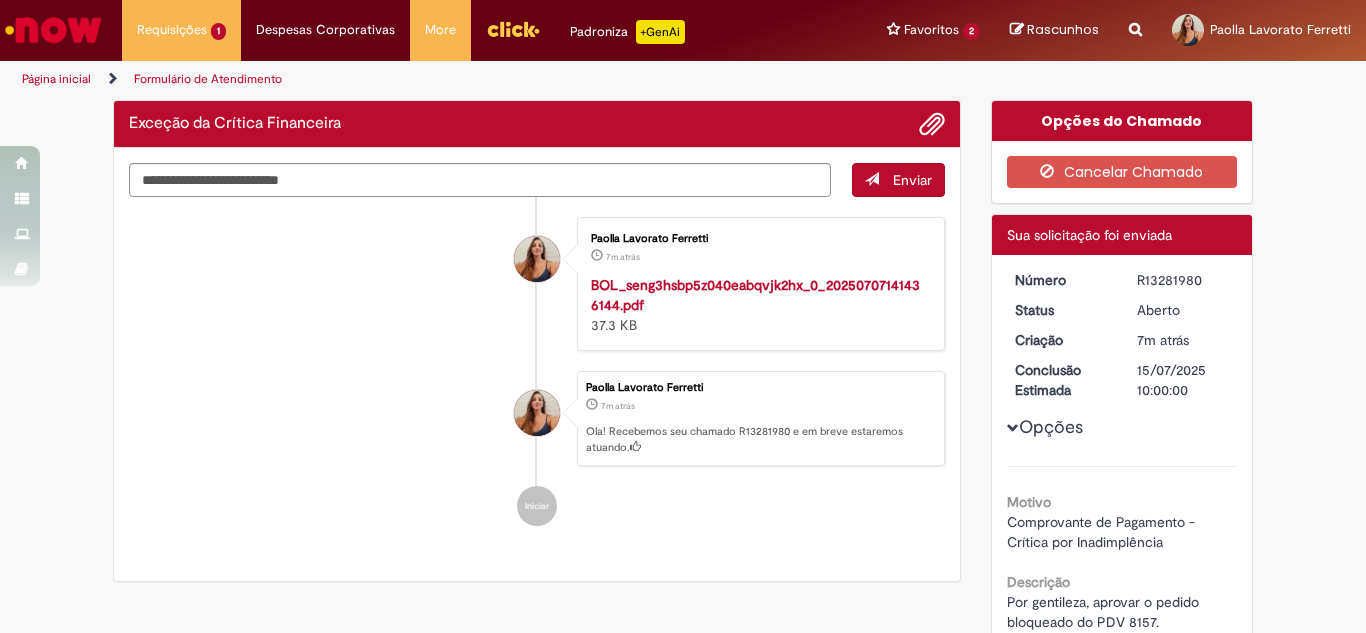 click on "Exceção da Crítica Financeira" at bounding box center (537, 124) 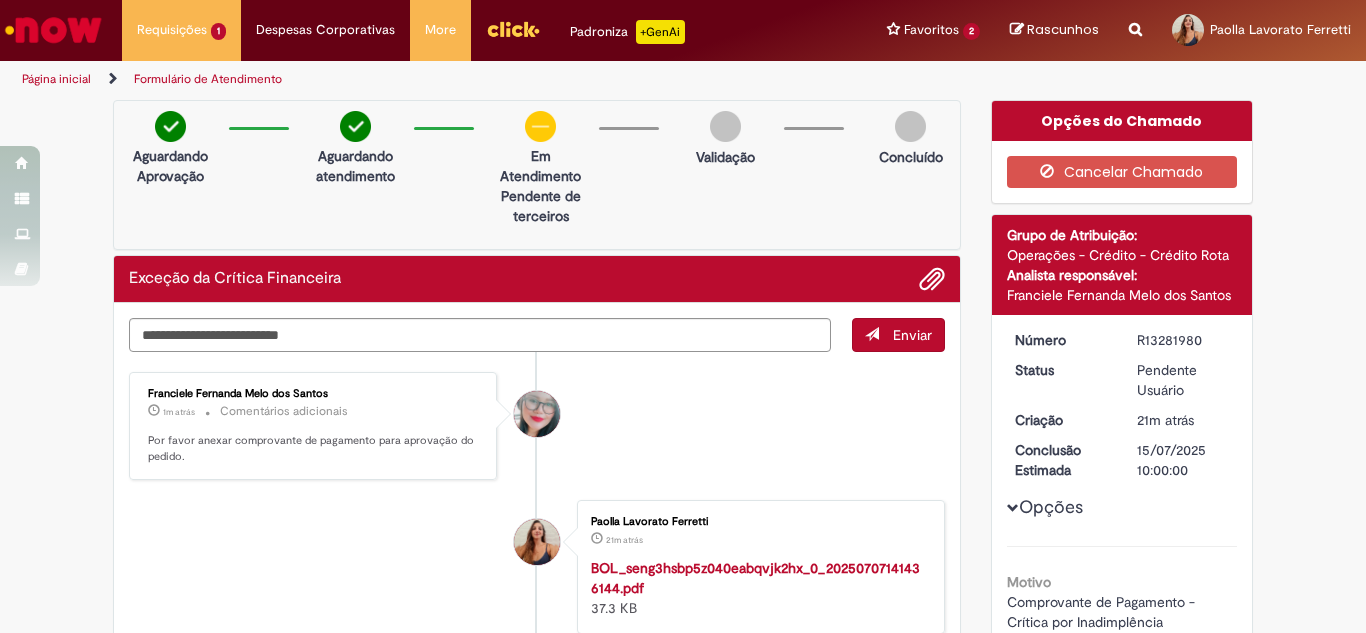 click on "Aguardando atendimento" at bounding box center [355, 143] 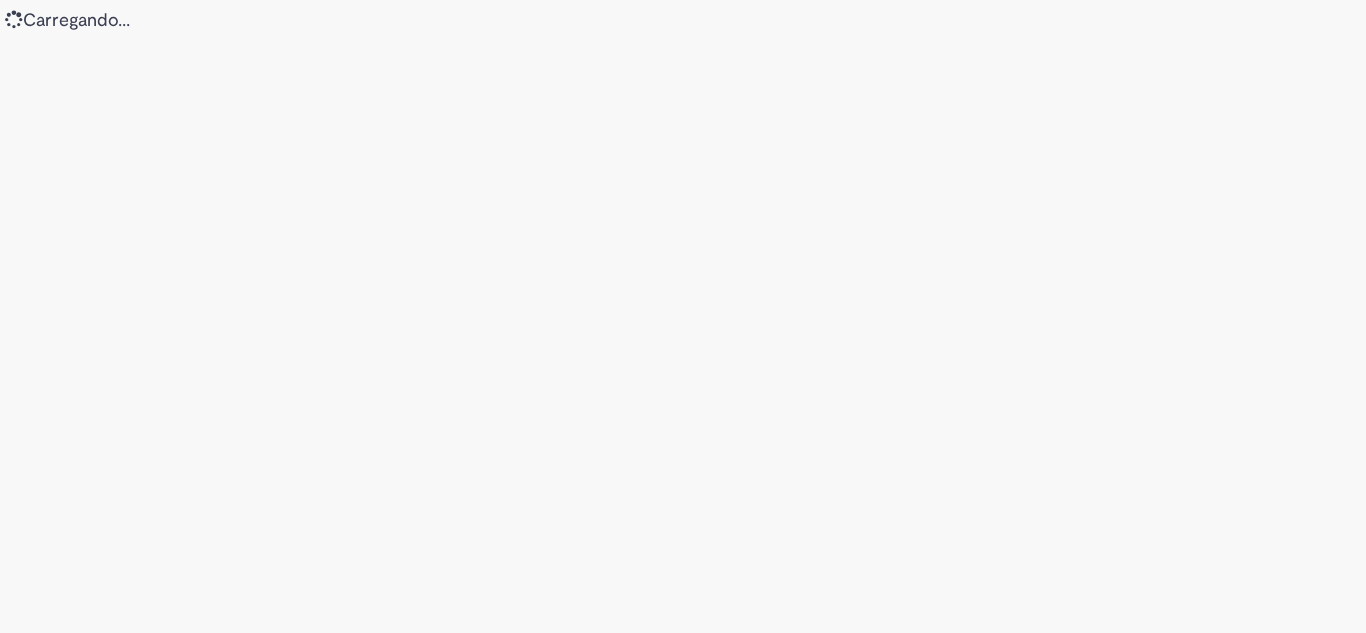 scroll, scrollTop: 0, scrollLeft: 0, axis: both 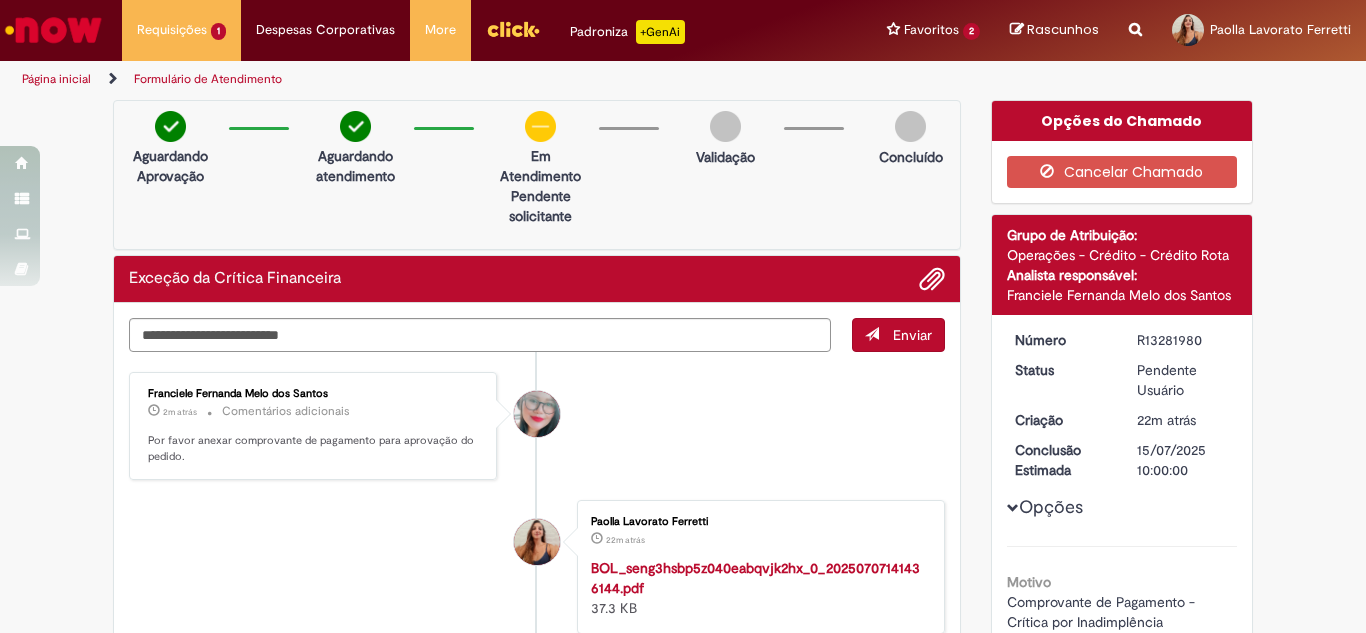 click on "Aguardando Aprovação
Aguardando atendimento
Em Atendimento   Clique para exibir         Pendente solicitante
Validação
Concluído" at bounding box center (537, 175) 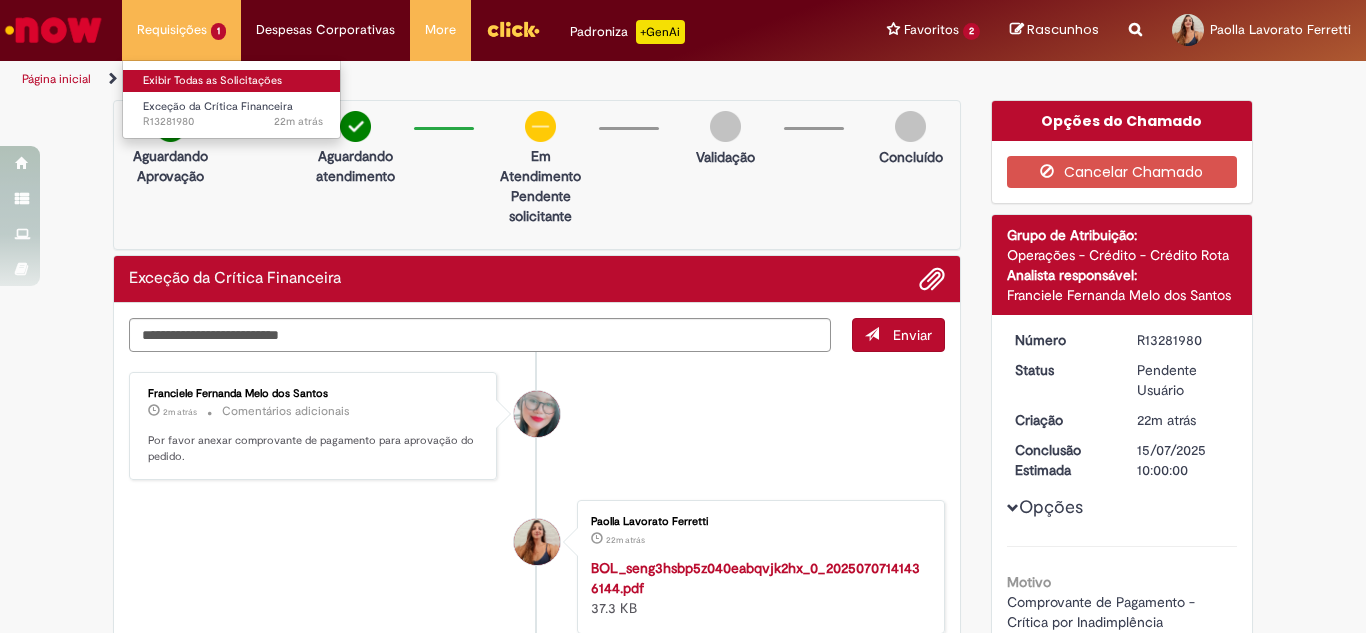 click on "Exibir Todas as Solicitações" at bounding box center [233, 81] 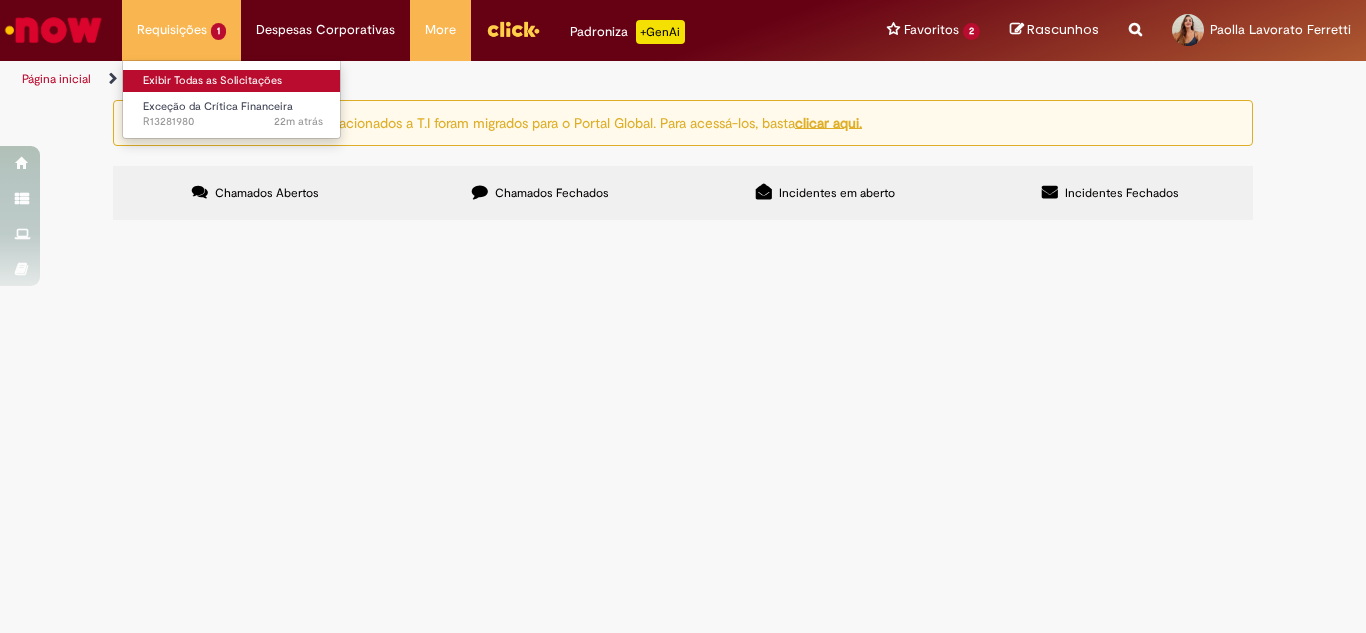 click on "Exibir Todas as Solicitações" at bounding box center (233, 81) 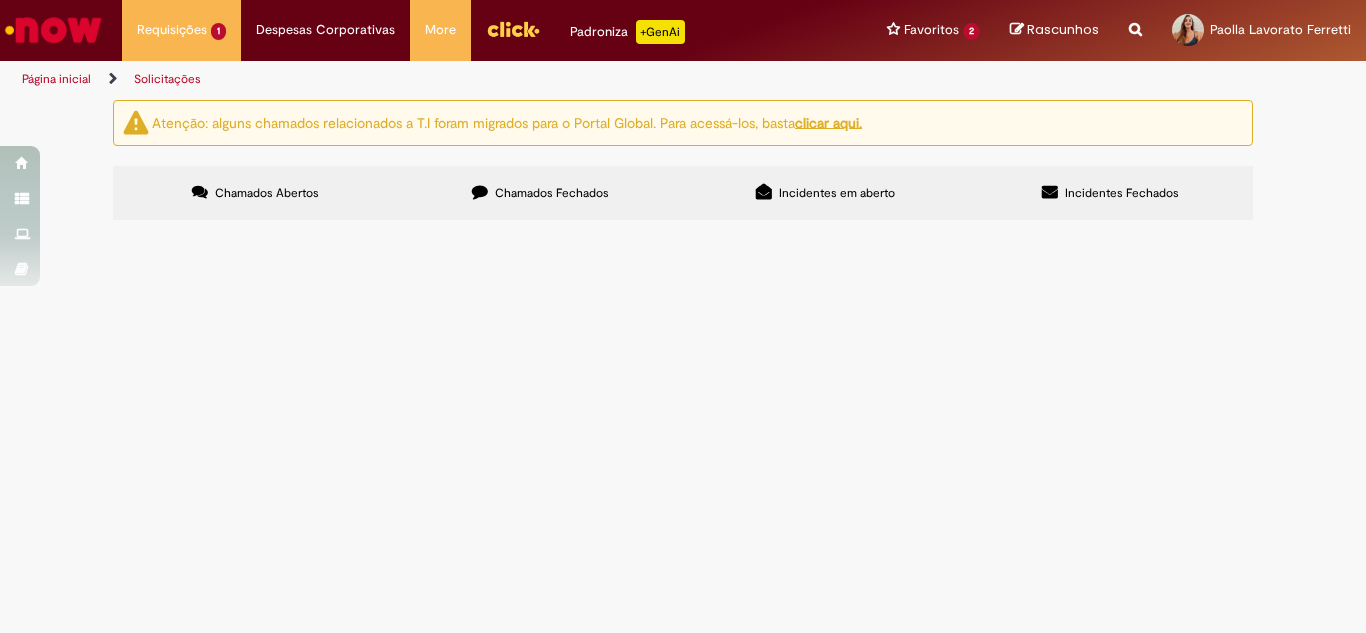 click at bounding box center [0, 0] 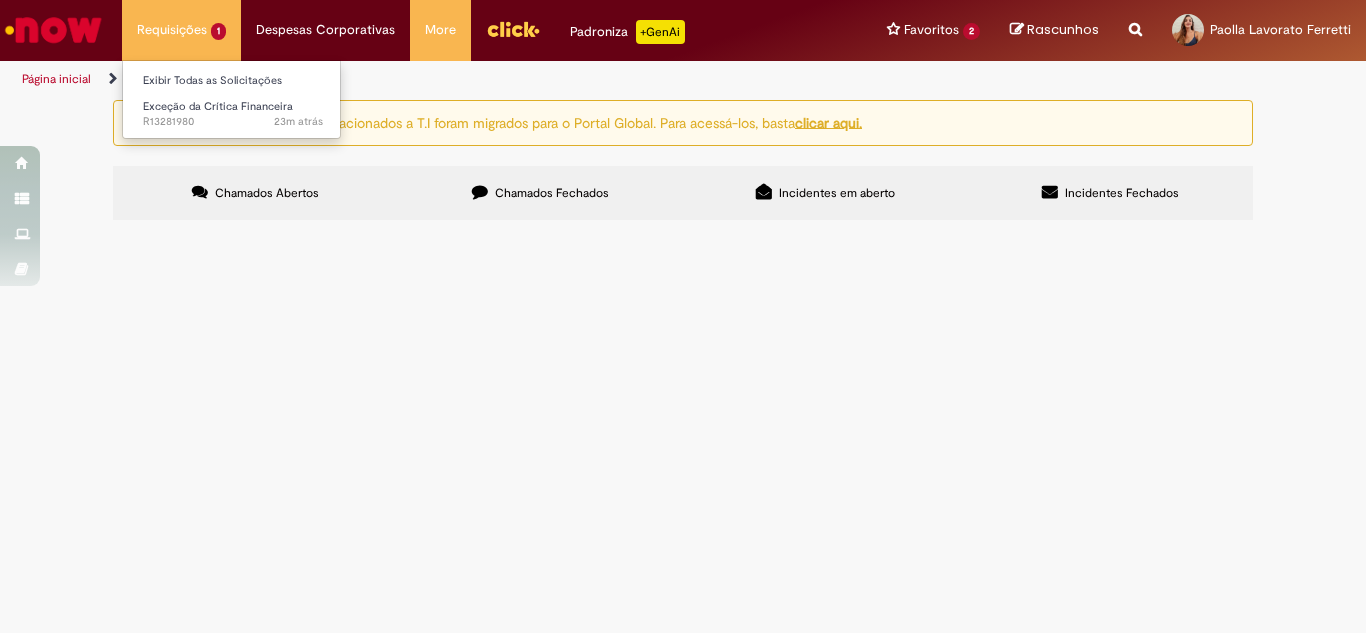 click on "Requisições   1
Exibir Todas as Solicitações
Exceção da Crítica Financeira
23m atrás 23 minutos atrás  R13281980" at bounding box center [181, 30] 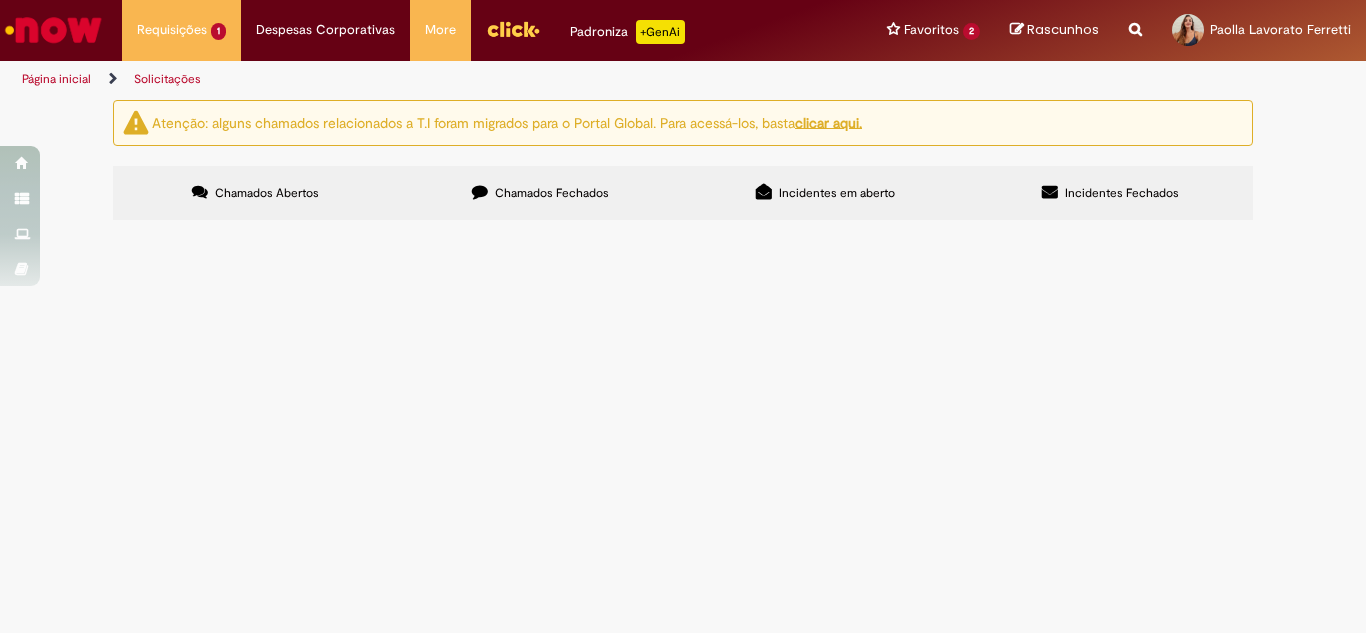 click at bounding box center [53, 30] 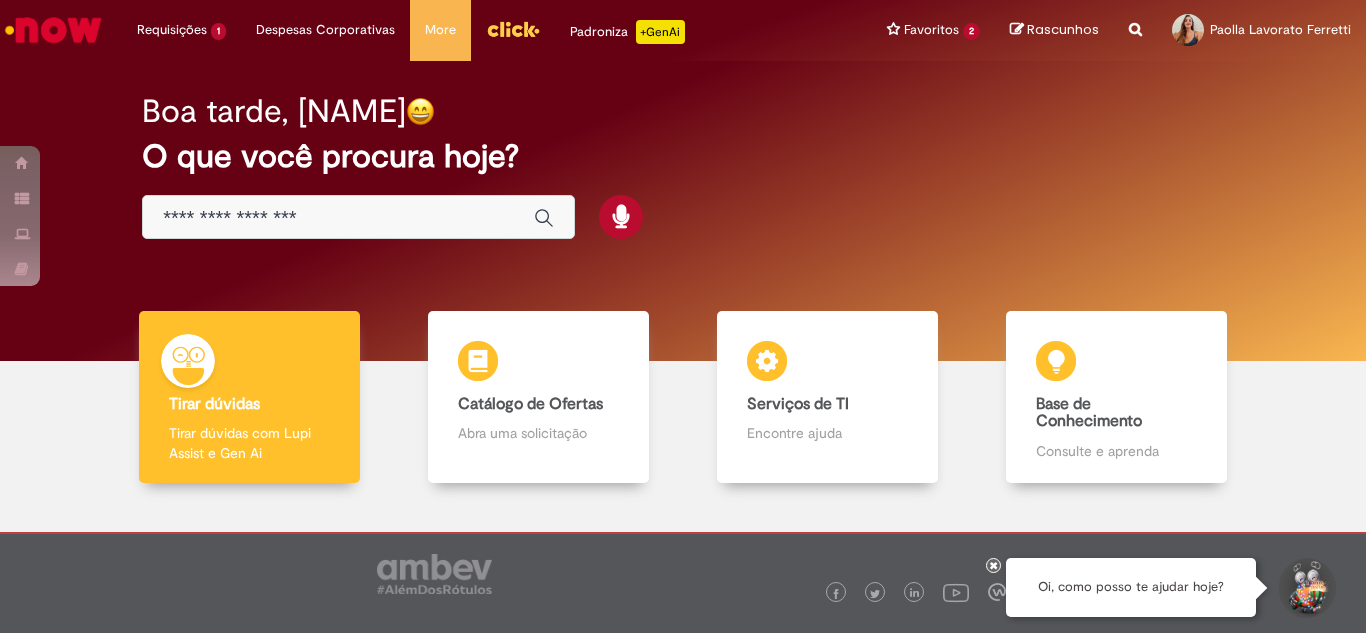 scroll, scrollTop: 0, scrollLeft: 0, axis: both 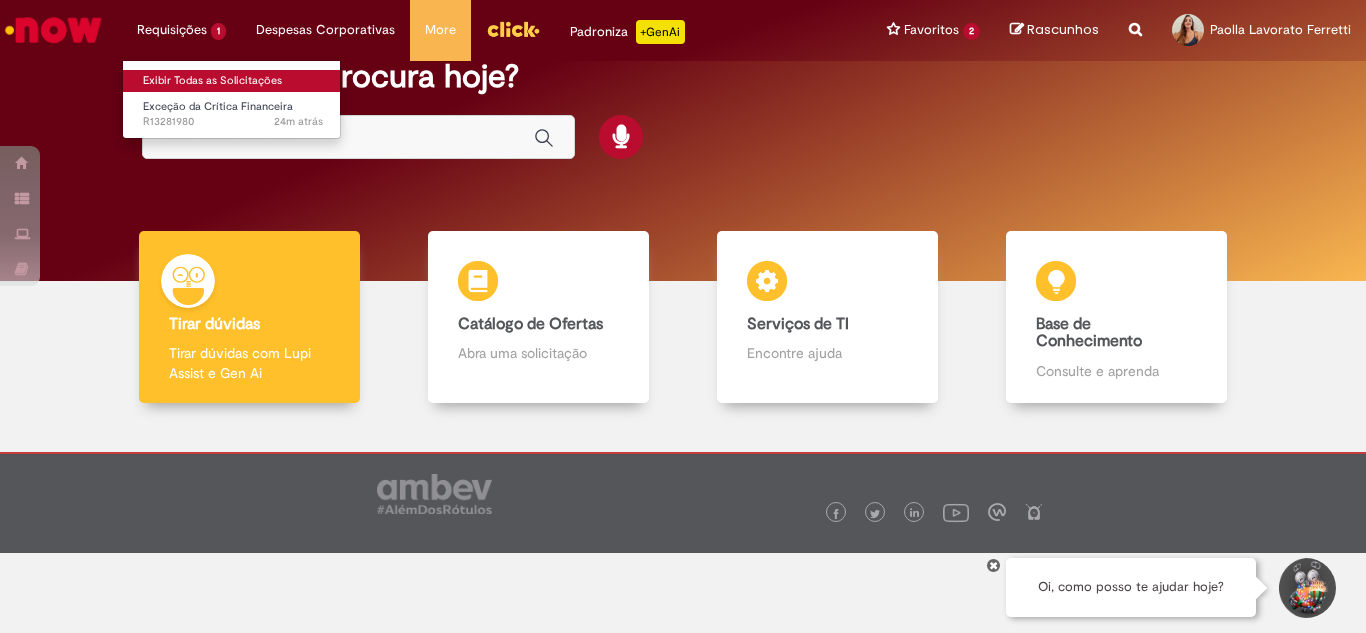 click on "Exibir Todas as Solicitações" at bounding box center (233, 81) 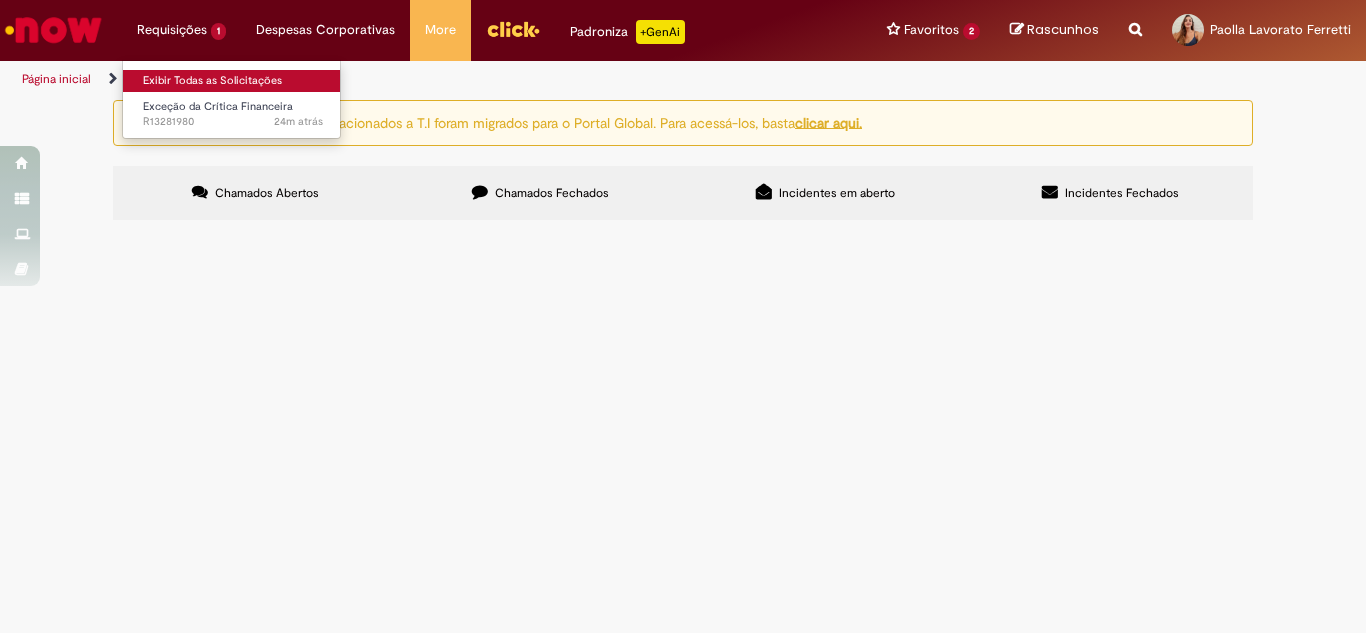 scroll, scrollTop: 0, scrollLeft: 0, axis: both 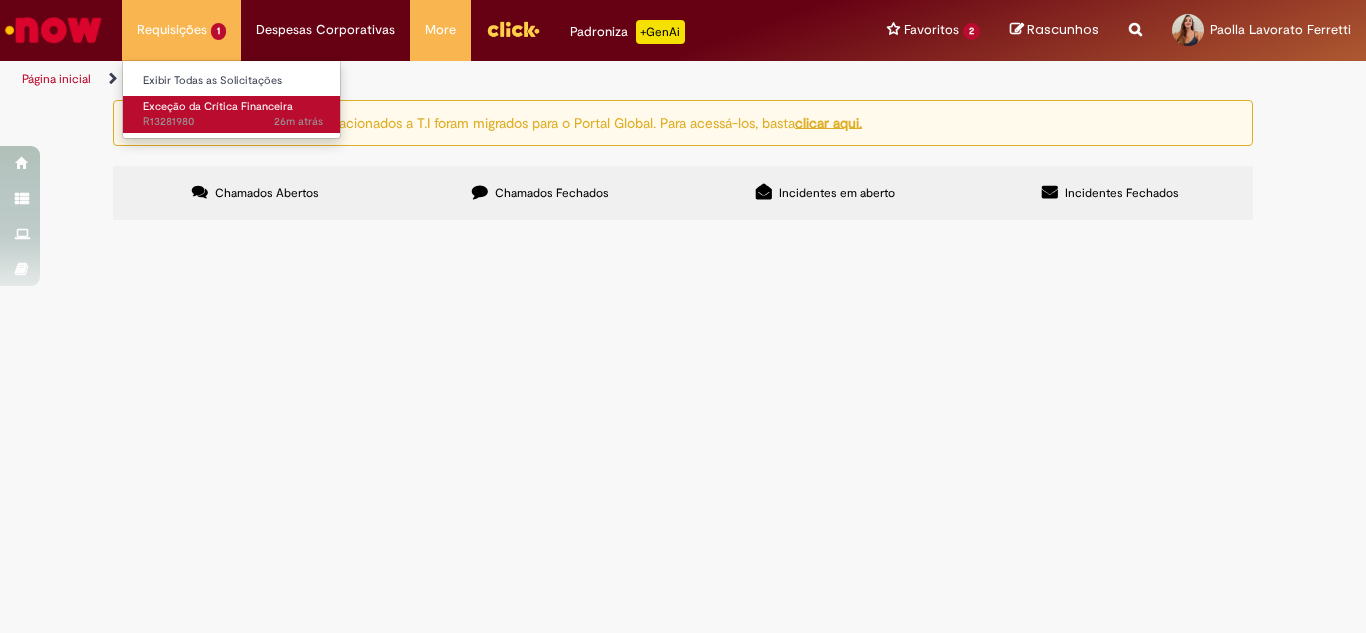 click on "26m atrás 26 minutos atrás  R13281980" at bounding box center (233, 122) 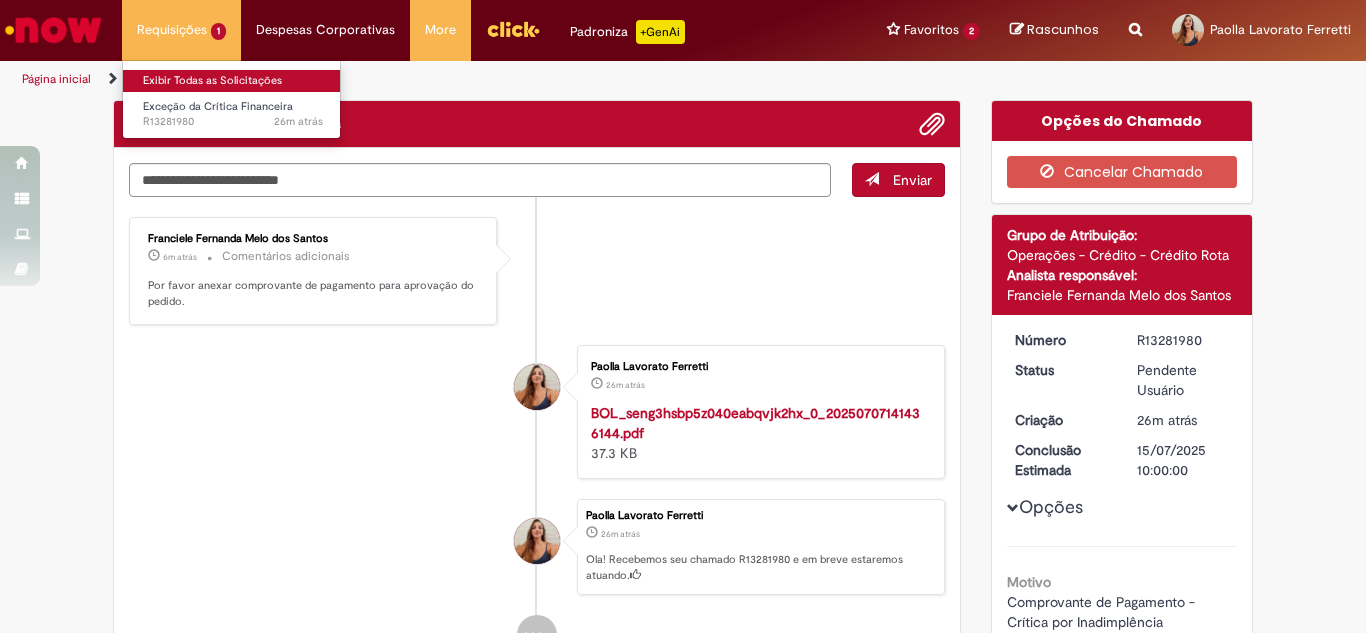 click on "Exibir Todas as Solicitações" at bounding box center [233, 81] 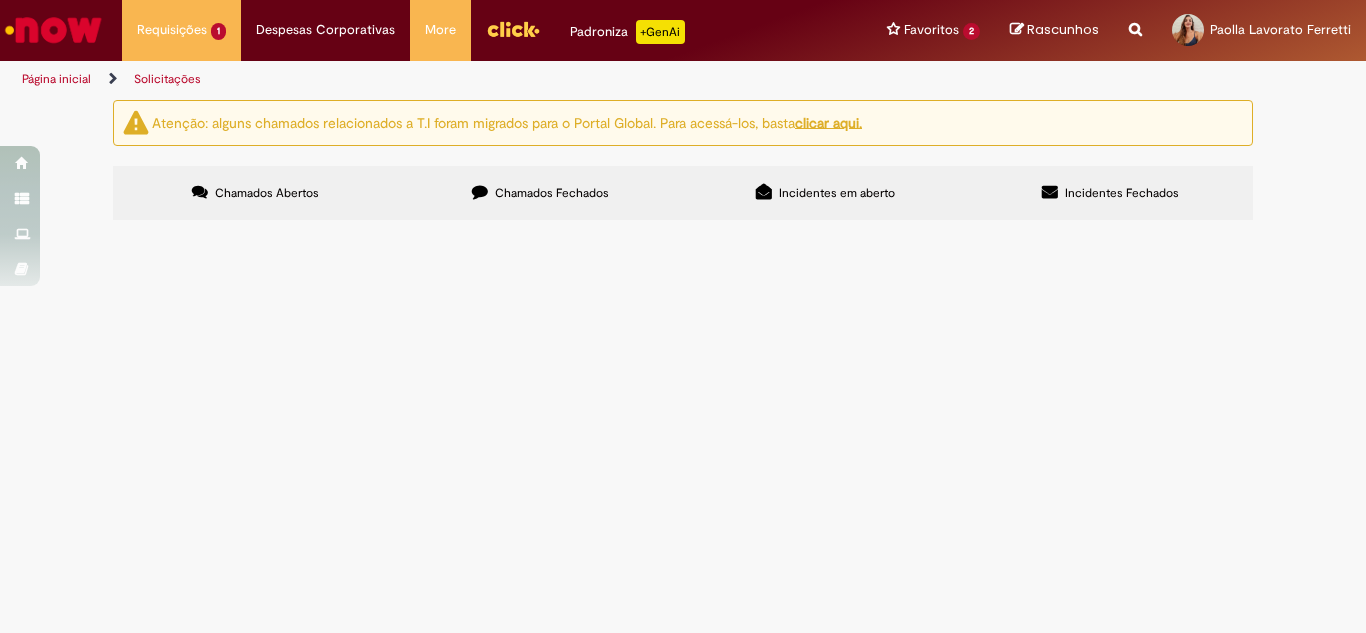 click at bounding box center (0, 0) 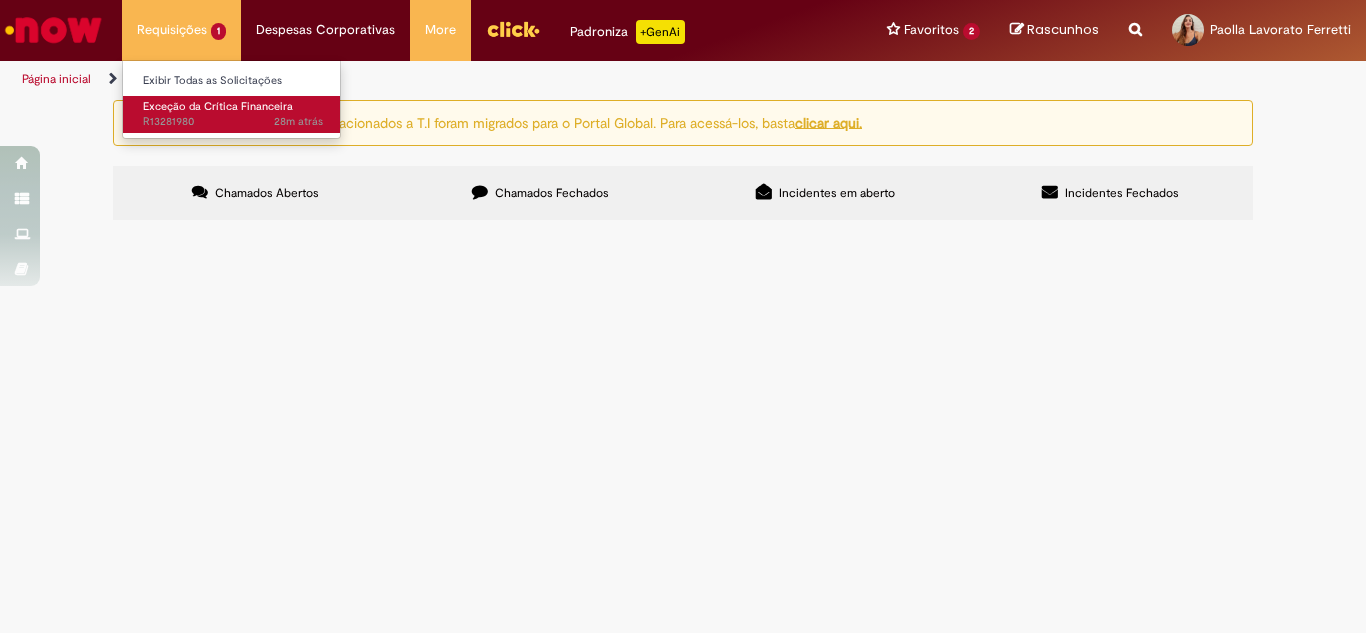 click on "Exceção da Crítica Financeira
28m atrás 28 minutos atrás  R13281980" at bounding box center [233, 114] 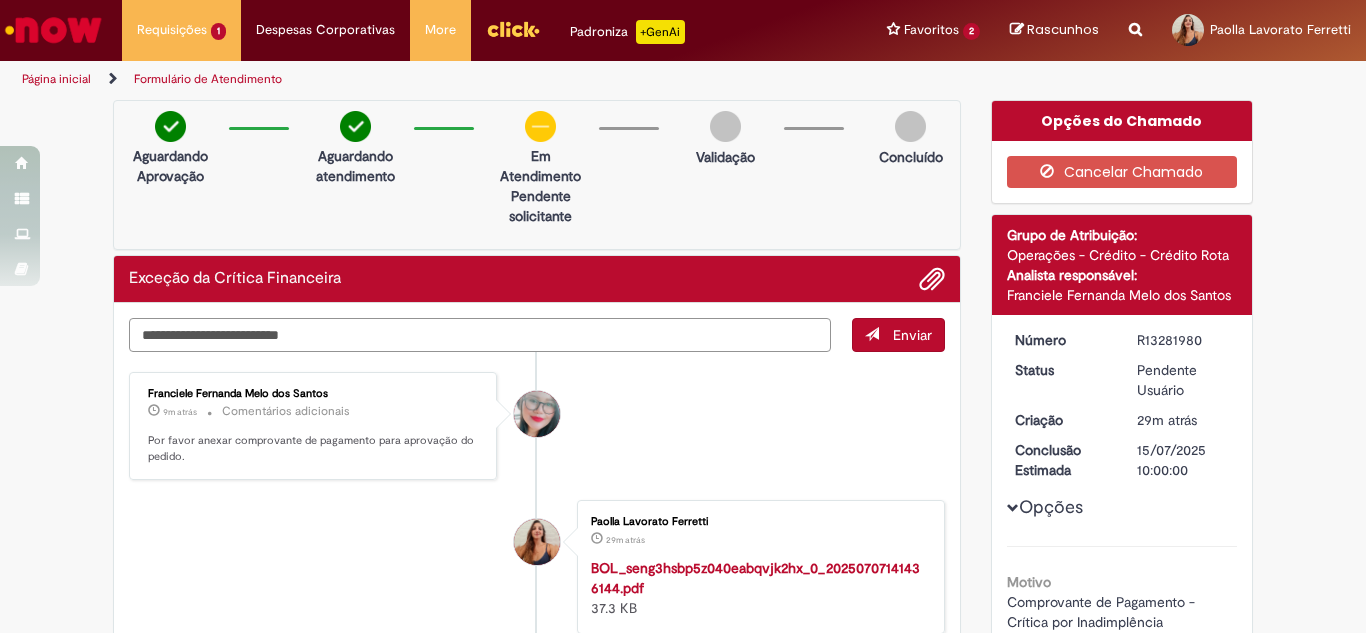 click at bounding box center (480, 335) 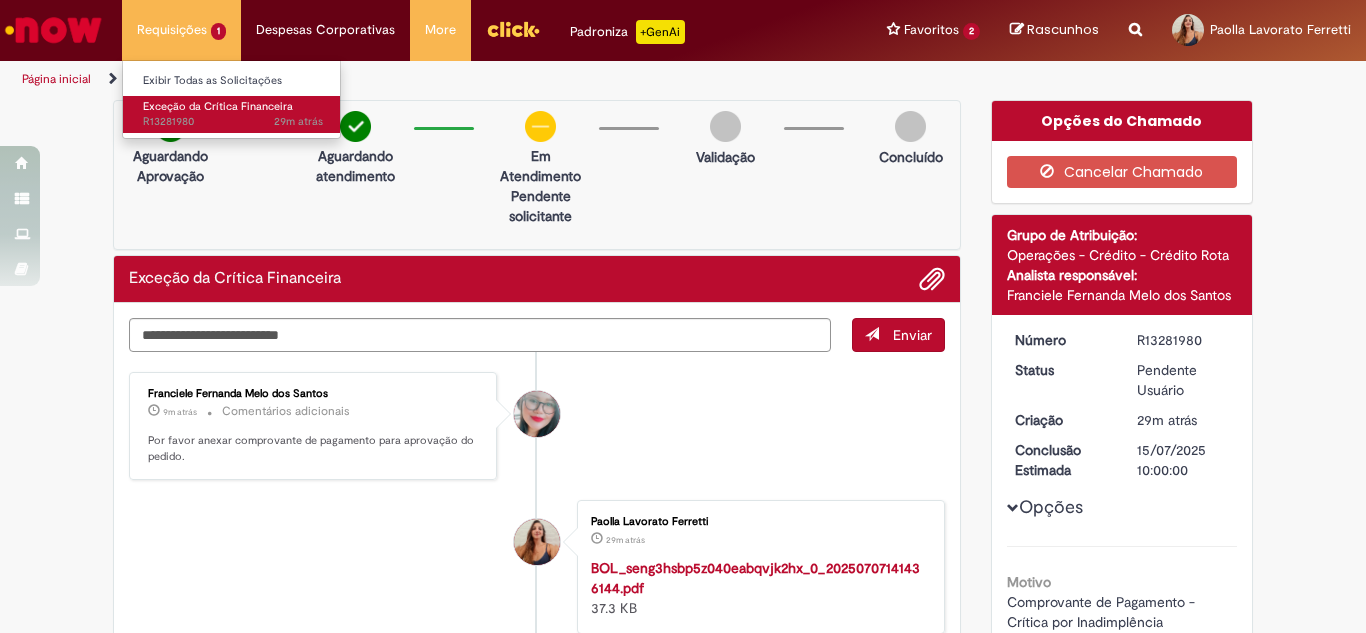 click on "Exceção da Crítica Financeira" at bounding box center (218, 106) 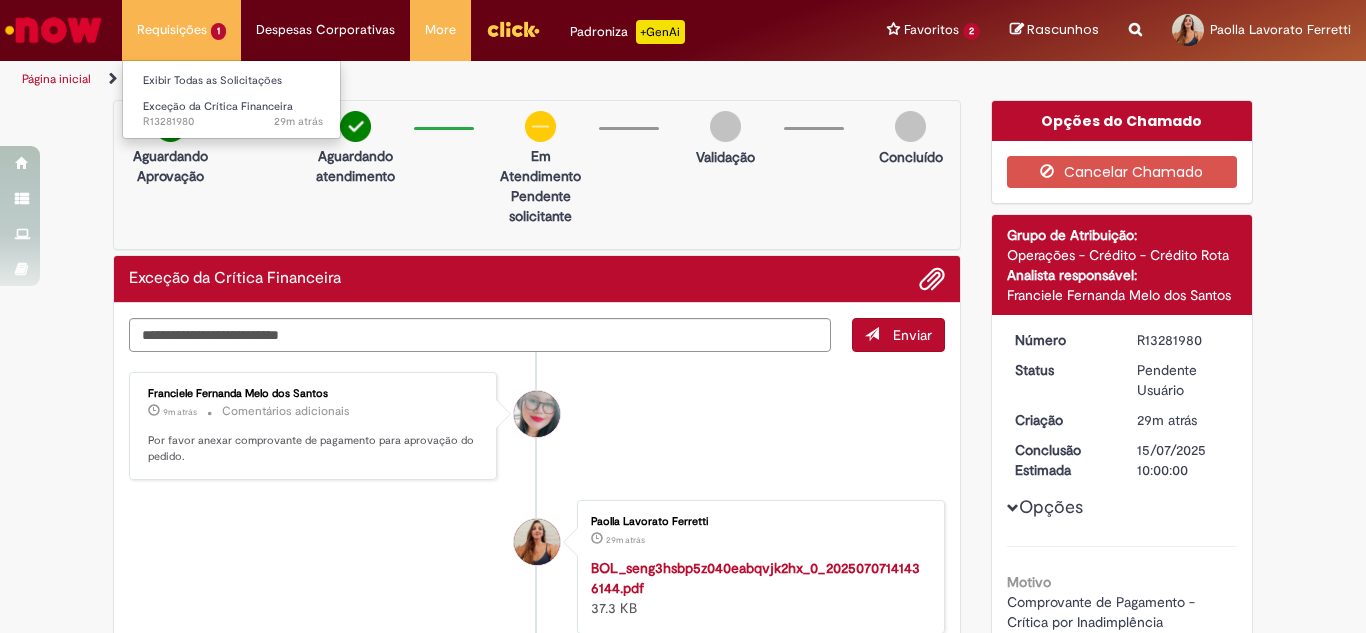click on "Exibir Todas as Solicitações" at bounding box center (233, 79) 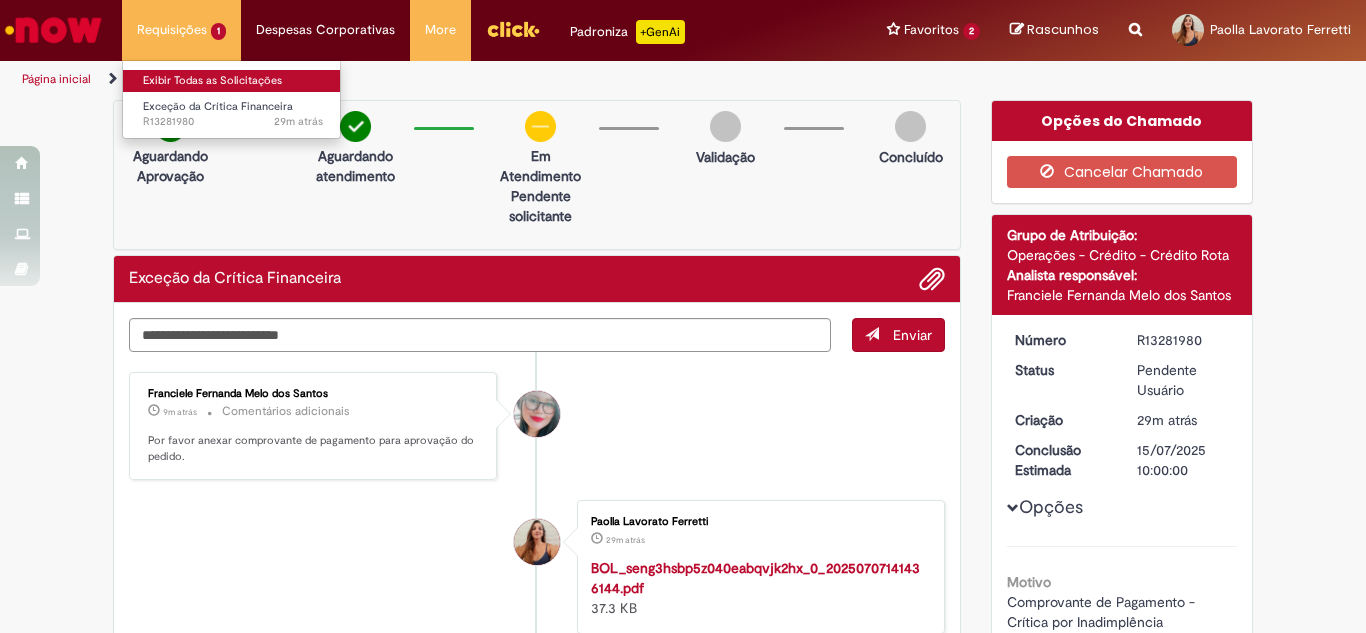 click on "Exibir Todas as Solicitações" at bounding box center [233, 81] 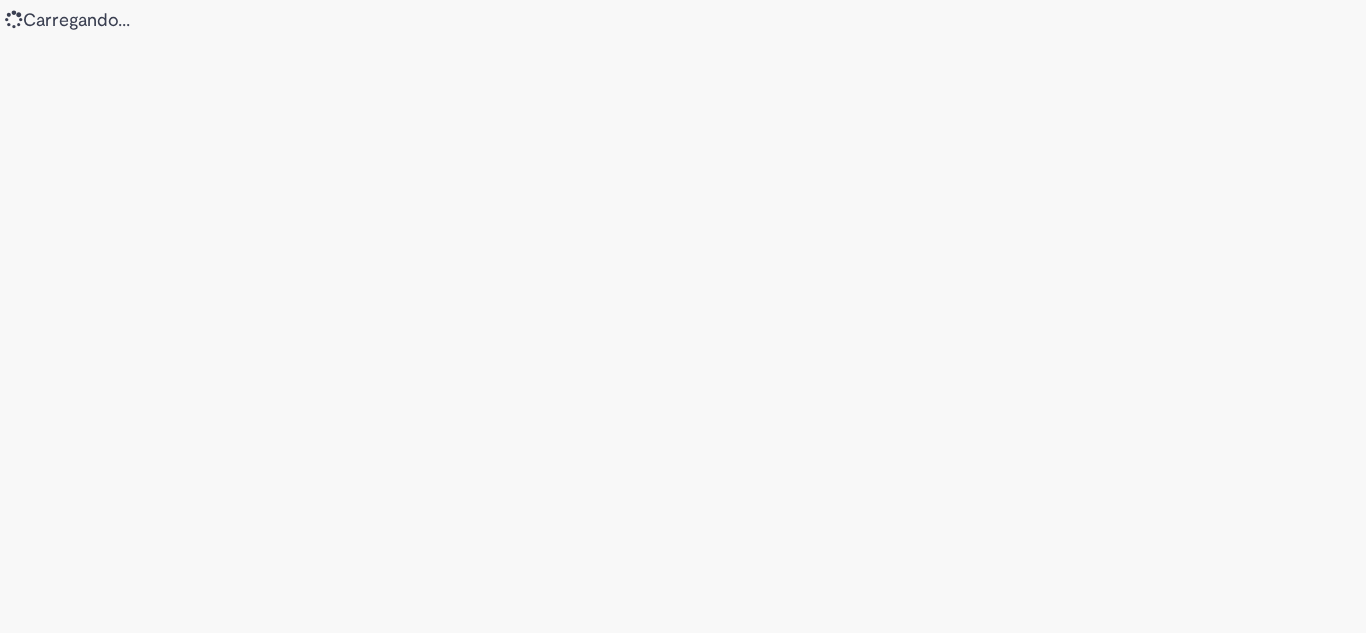 scroll, scrollTop: 0, scrollLeft: 0, axis: both 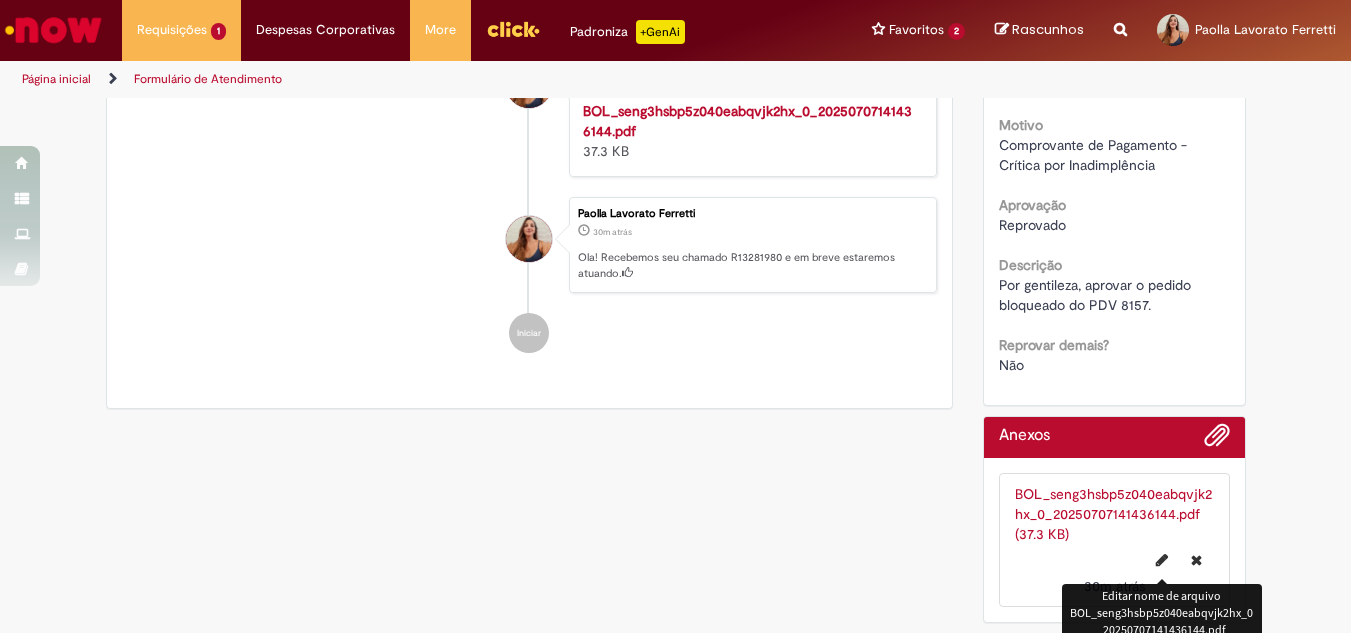 click at bounding box center (1162, 560) 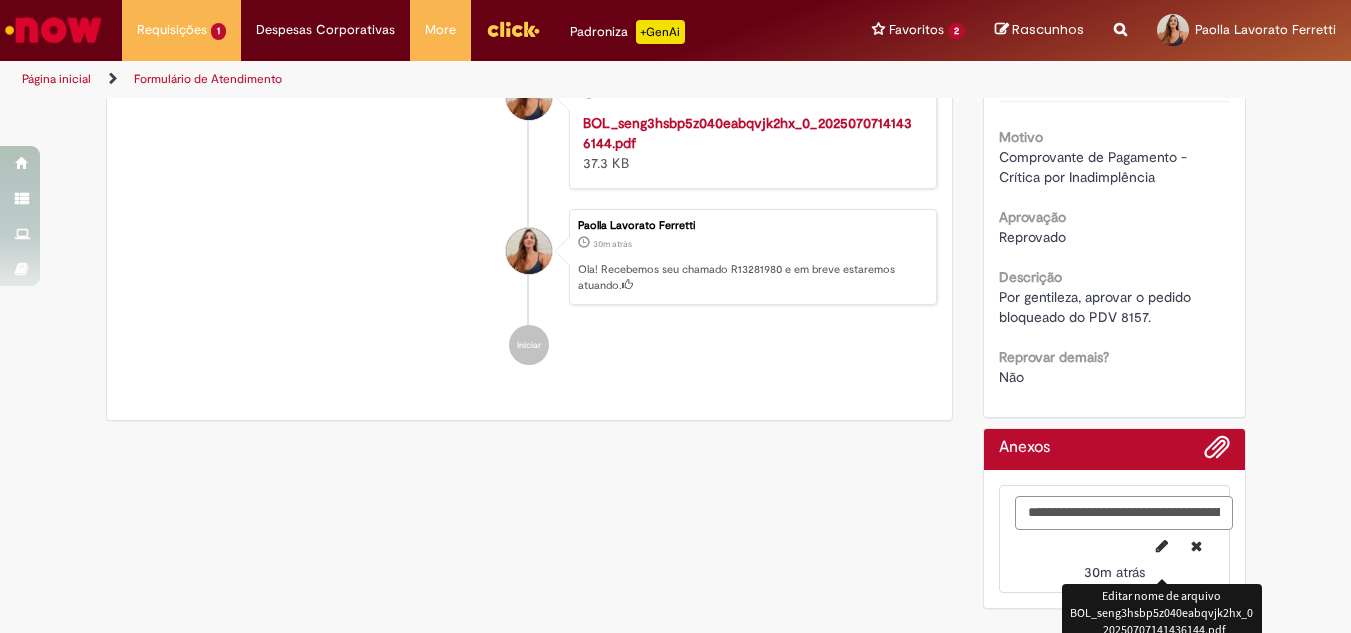 scroll, scrollTop: 0, scrollLeft: 167, axis: horizontal 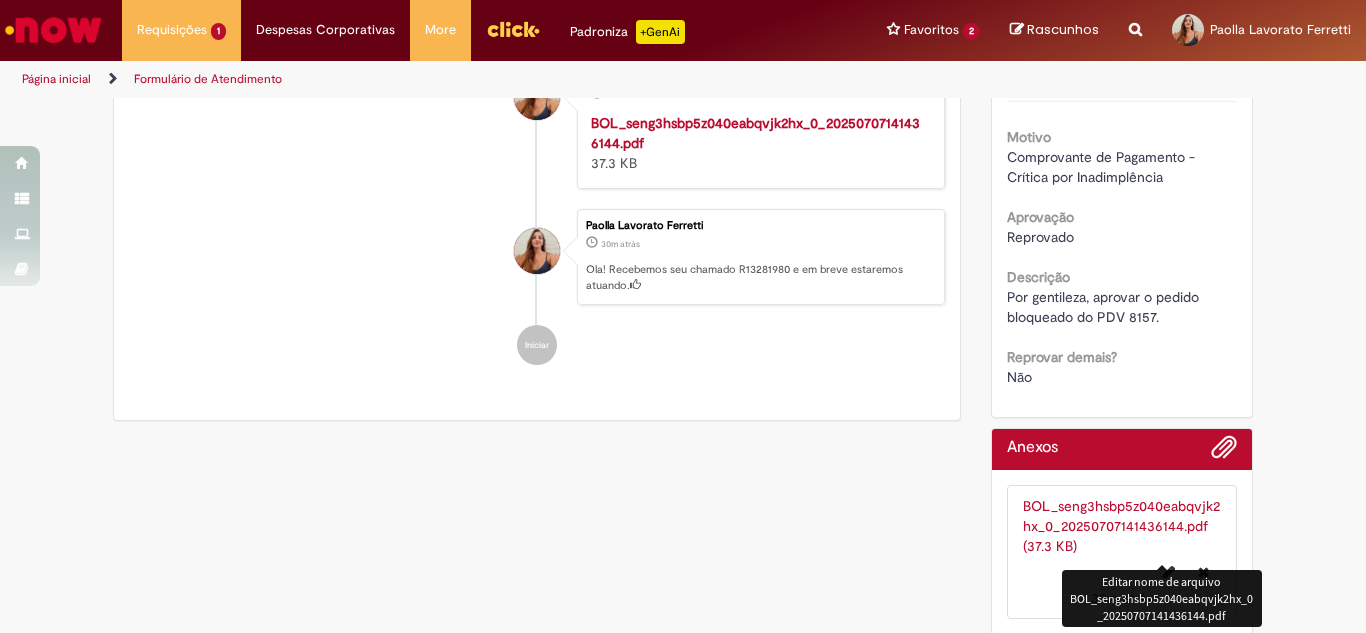 click on "Exceção da Crítica Financeira
Enviar
[FIRST] [LAST] dos Santos
10m atrás 10 minutos atrás     Comentários adicionais
Por favor anexar comprovante de pagamento para aprovação do pedido.
[FIRST] [LAST]
30m atrás 30 minutos atrás
BOL_seng3hsbp5z040eabqvjk2hx_0_20250707141436144.pdf  37.3 KB" at bounding box center (537, 115) 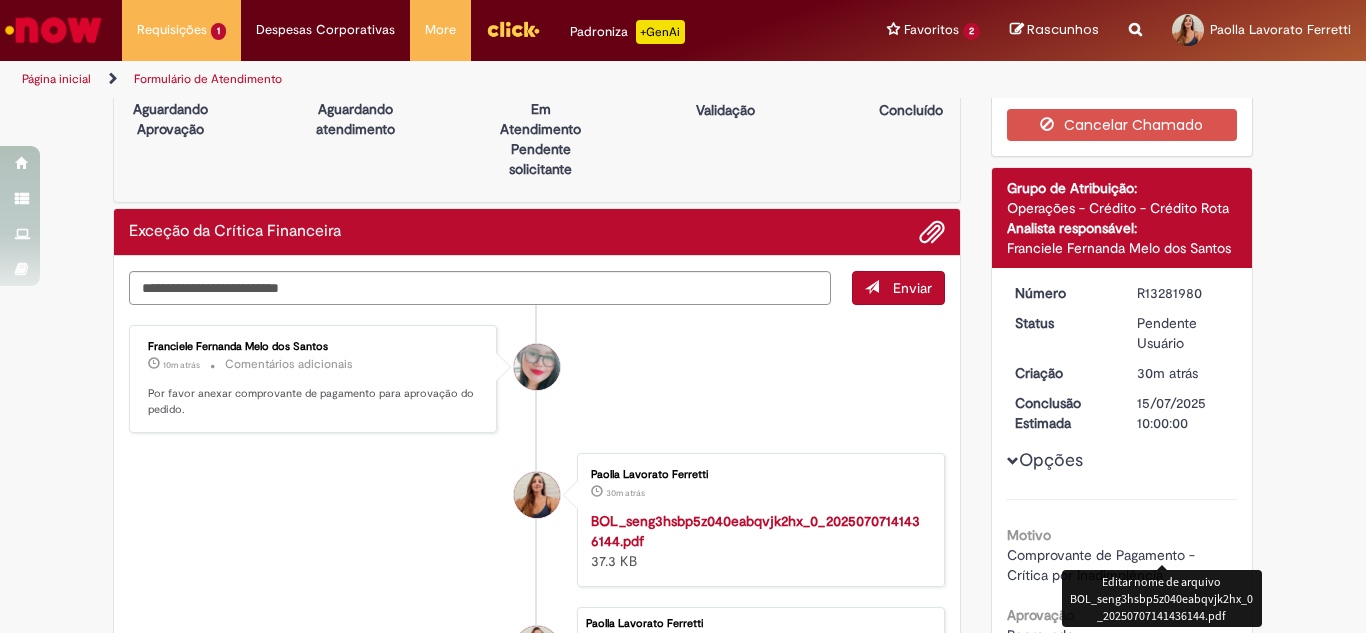 scroll, scrollTop: 44, scrollLeft: 0, axis: vertical 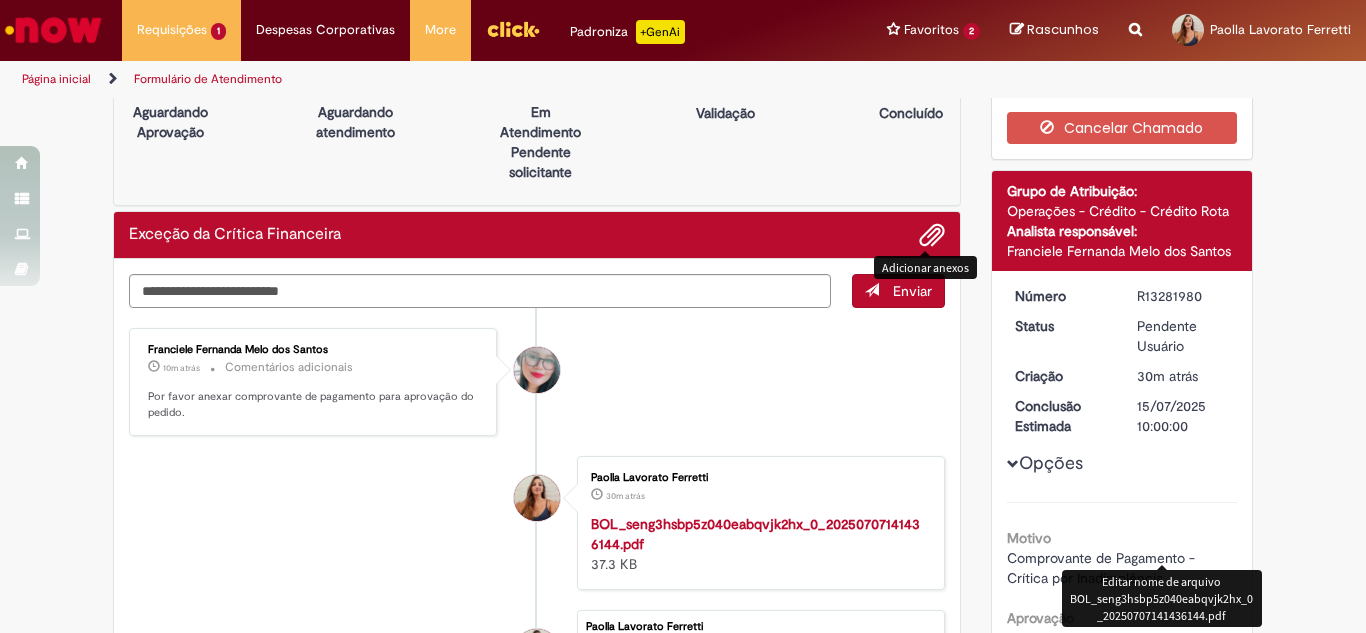 click at bounding box center [932, 236] 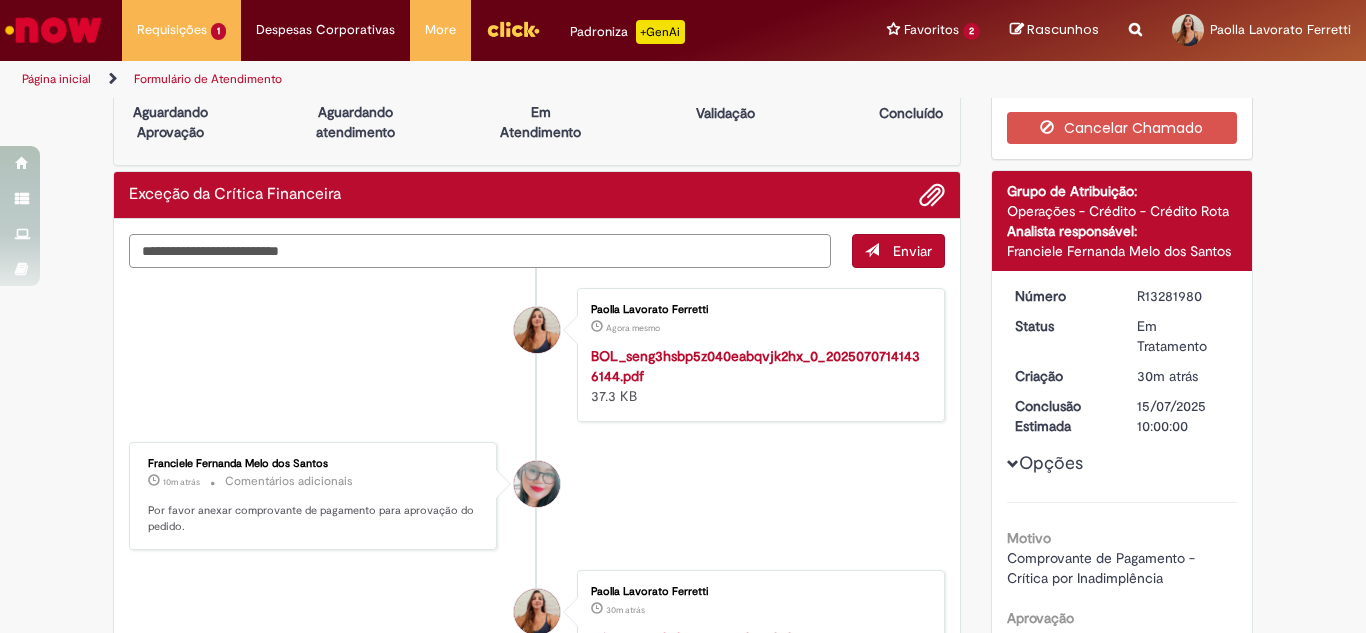 click at bounding box center [480, 251] 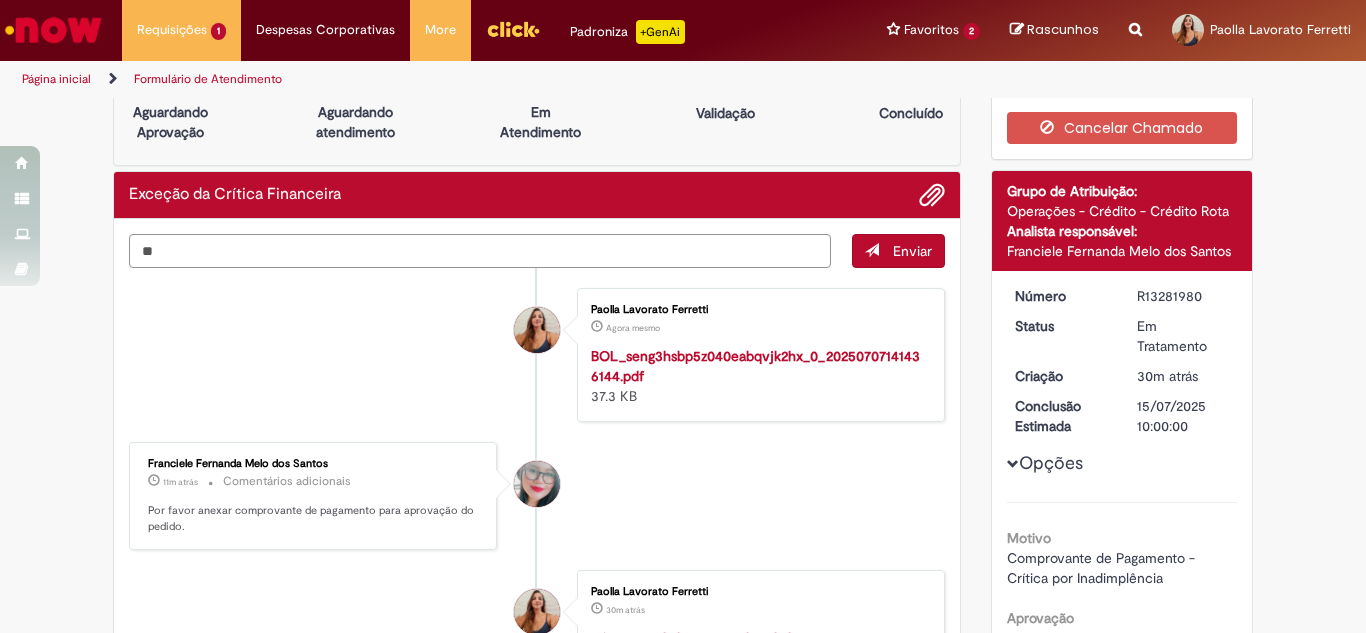 type on "*" 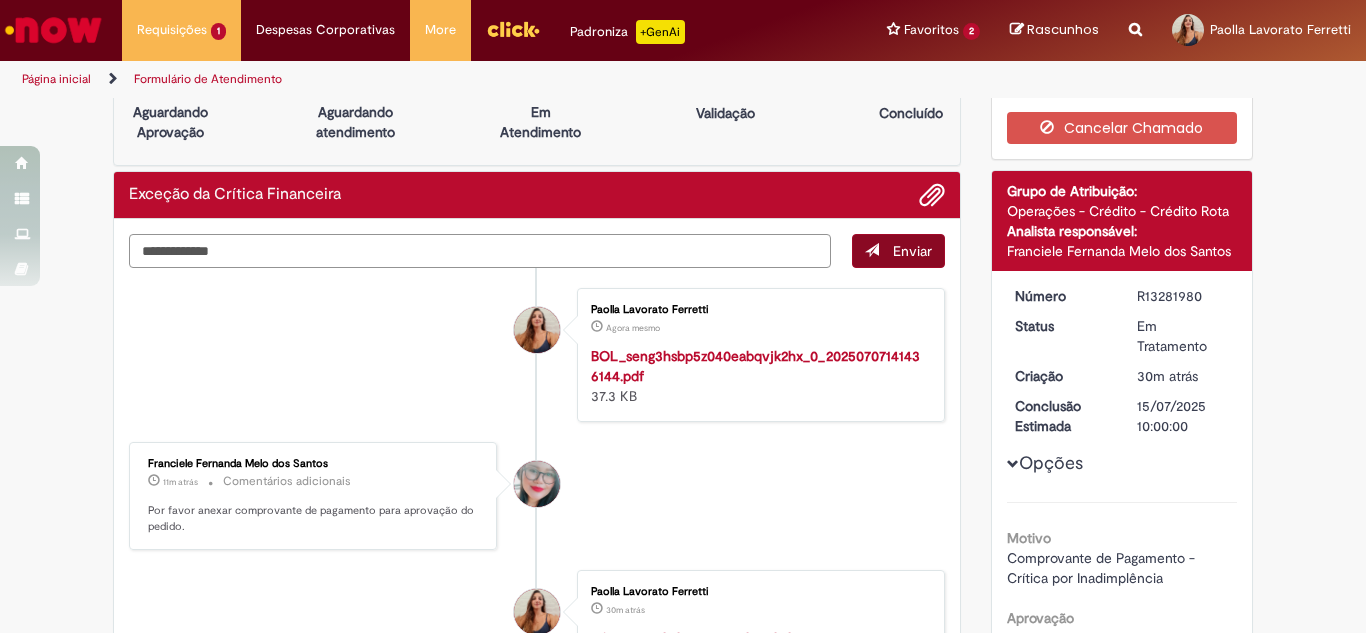 type on "**********" 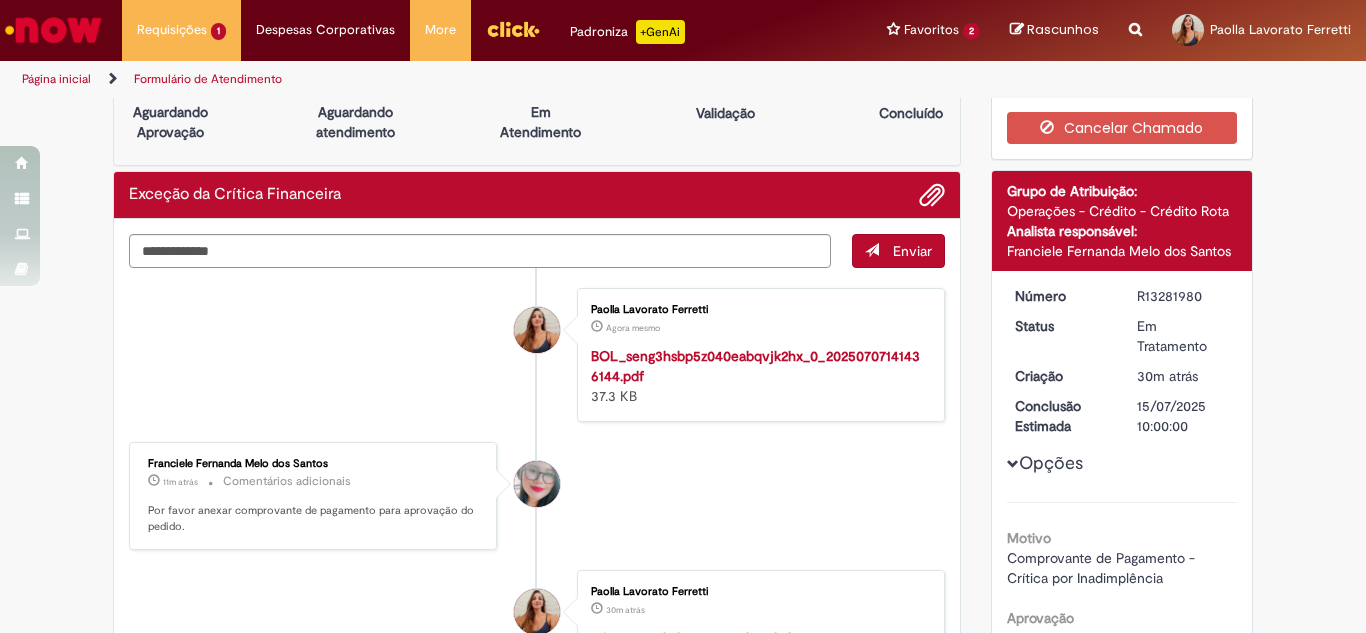 click at bounding box center (872, 250) 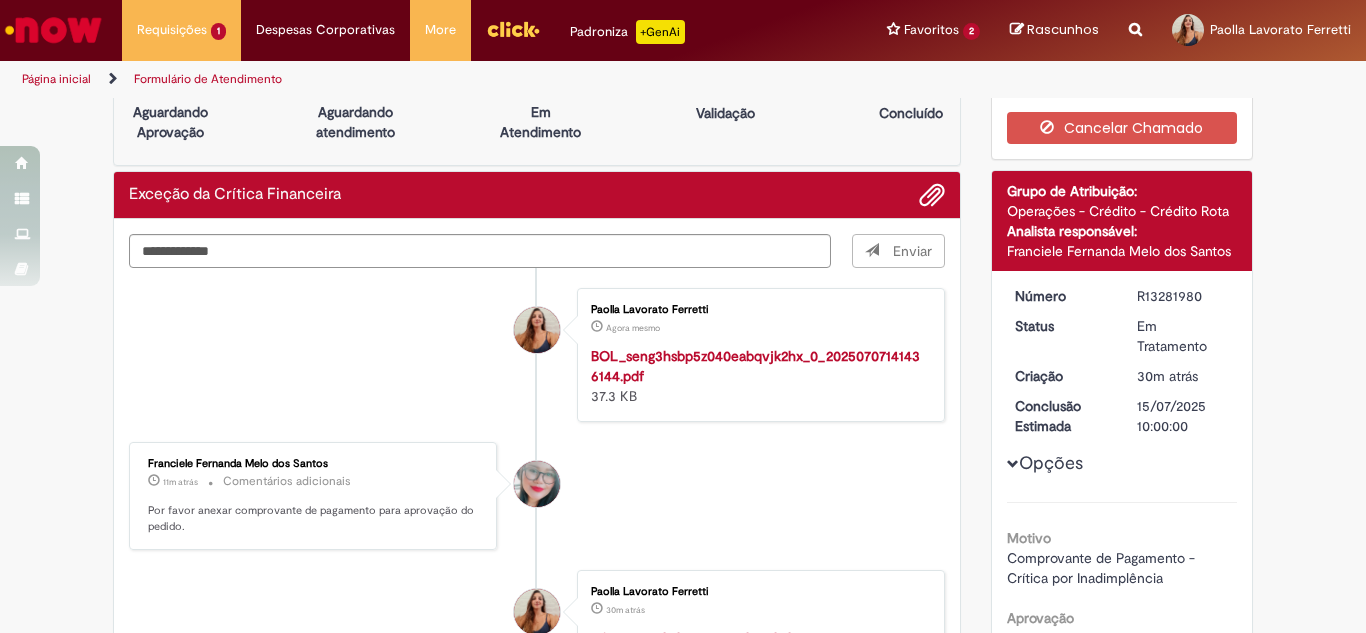 type 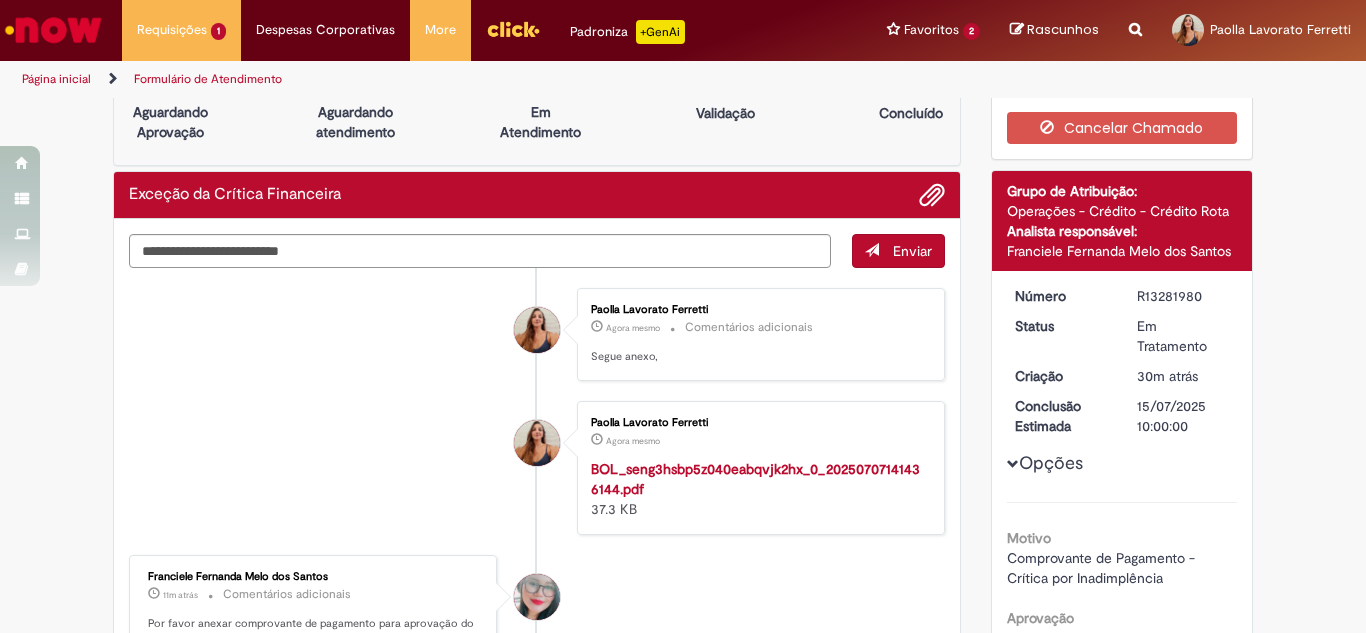 click on "BOL_seng3hsbp5z040eabqvjk2hx_0_20250707141436144.pdf" at bounding box center (755, 479) 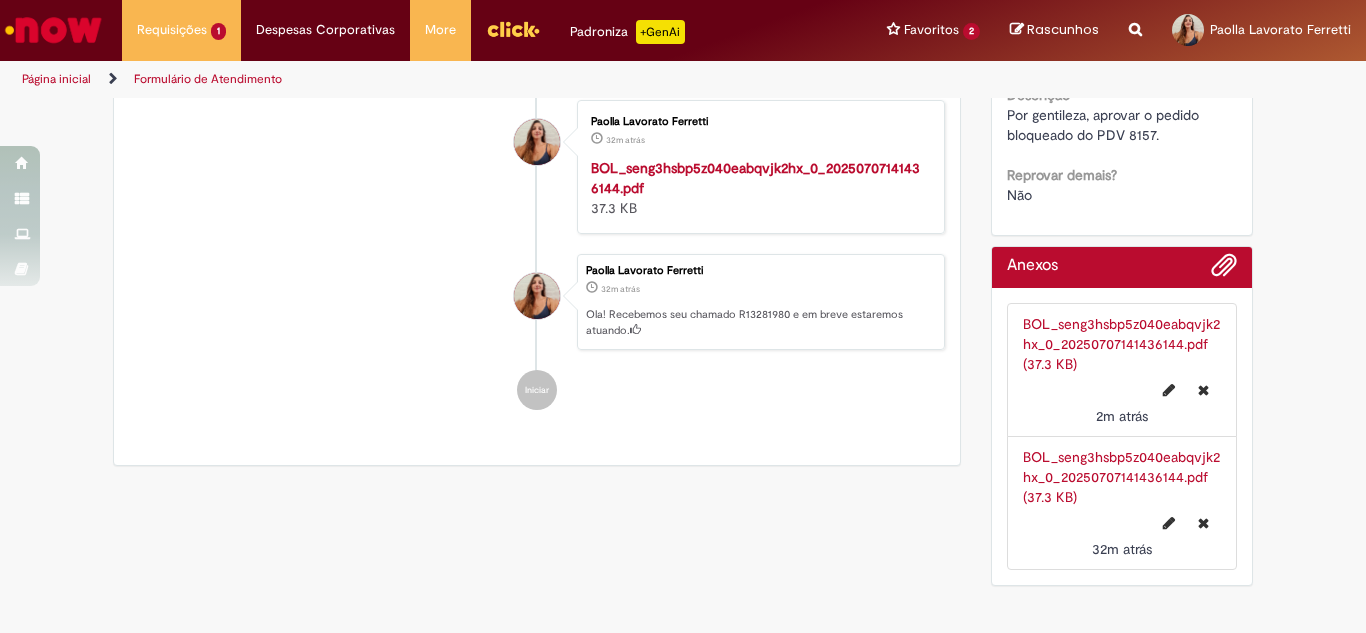 scroll, scrollTop: 629, scrollLeft: 0, axis: vertical 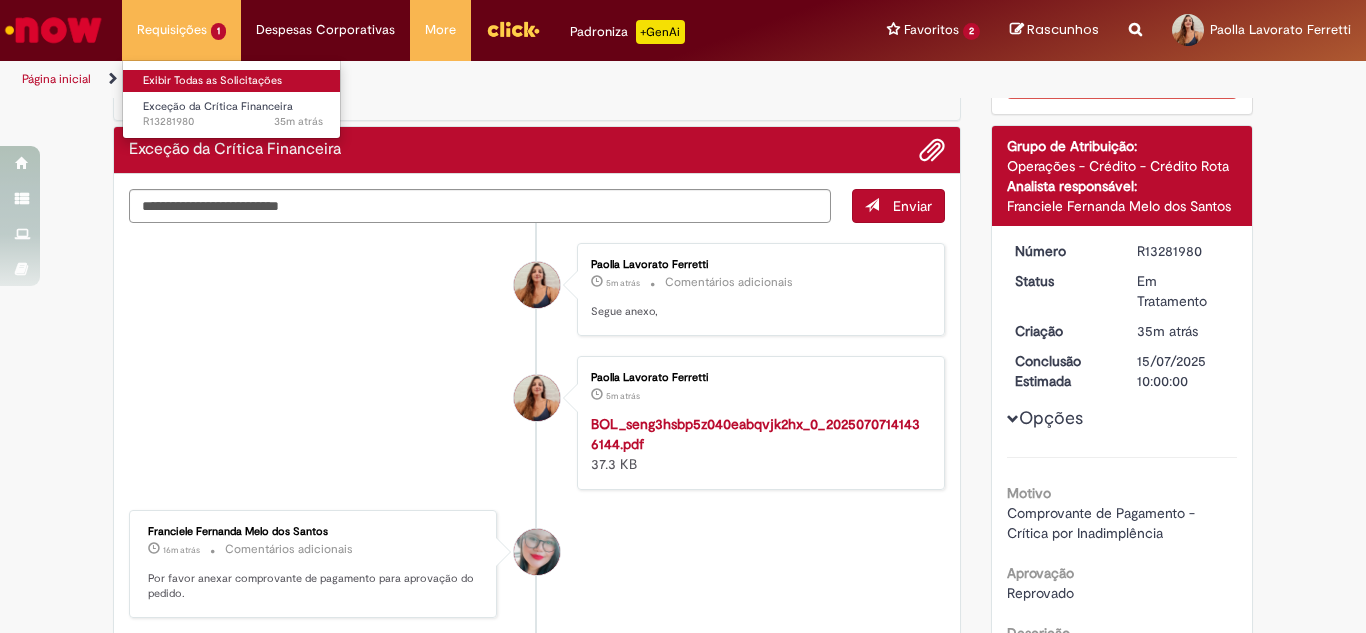 click on "Exibir Todas as Solicitações" at bounding box center (233, 81) 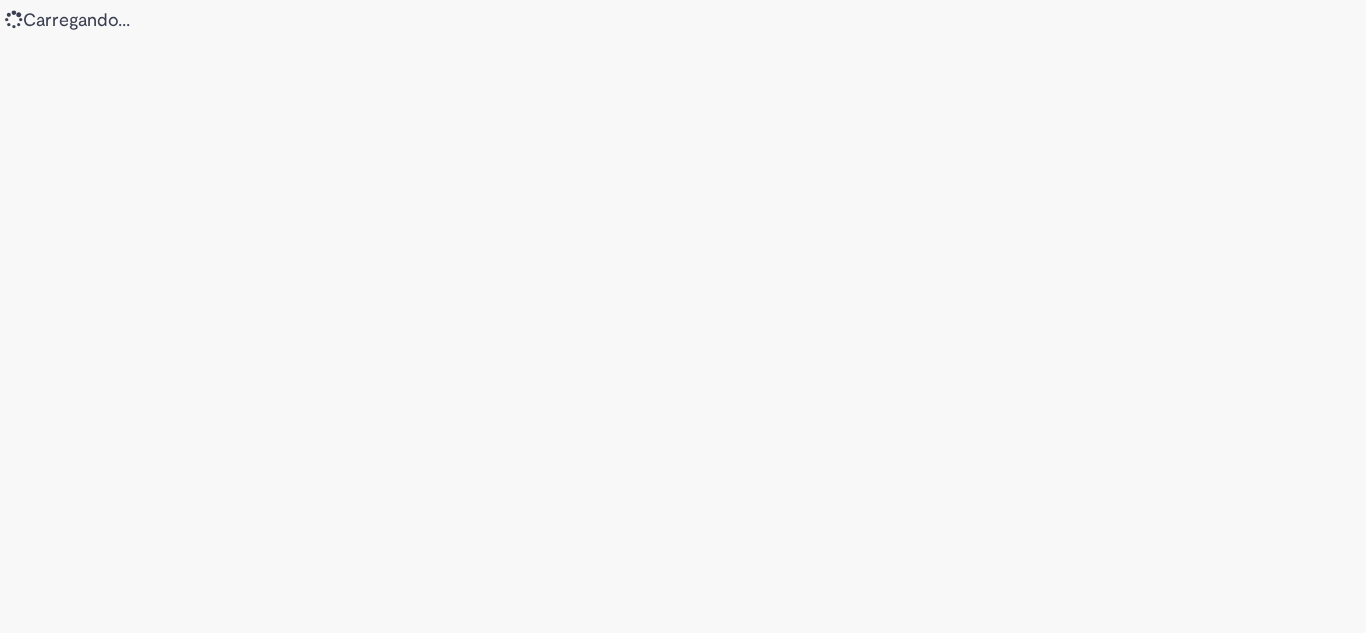 scroll, scrollTop: 0, scrollLeft: 0, axis: both 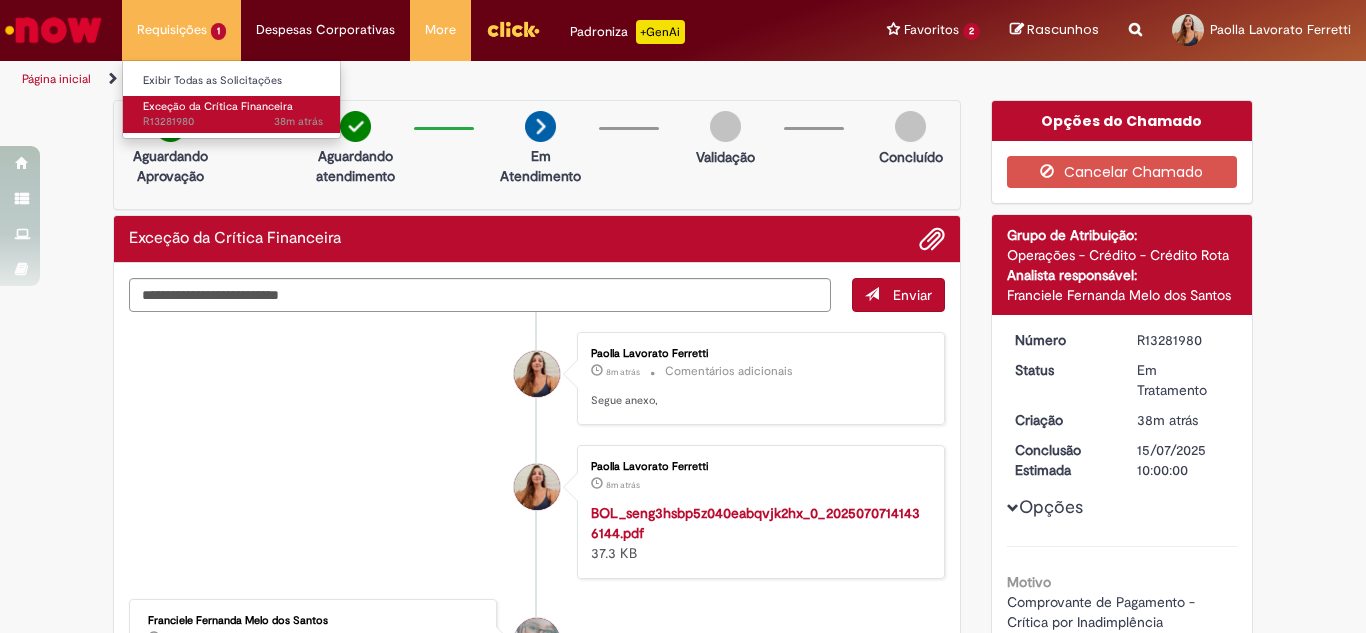 click on "Exceção da Crítica Financeira" at bounding box center [218, 106] 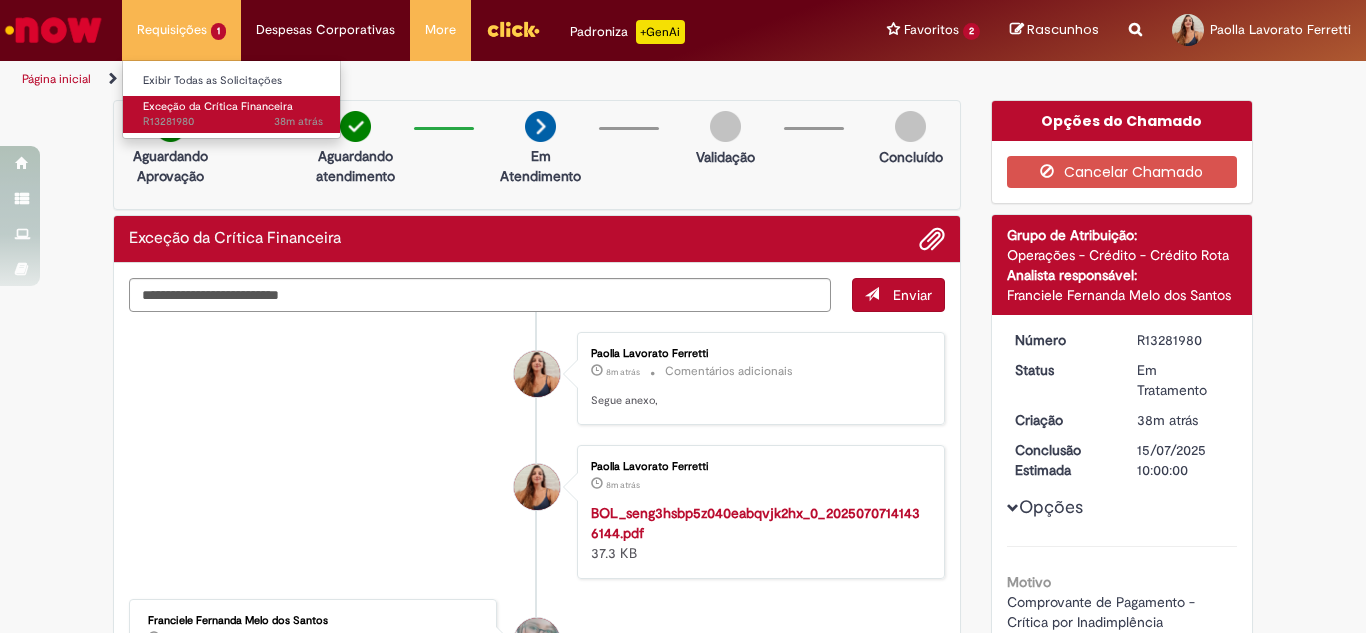 click on "38m atrás 38 minutos atrás  R13281980" at bounding box center [233, 122] 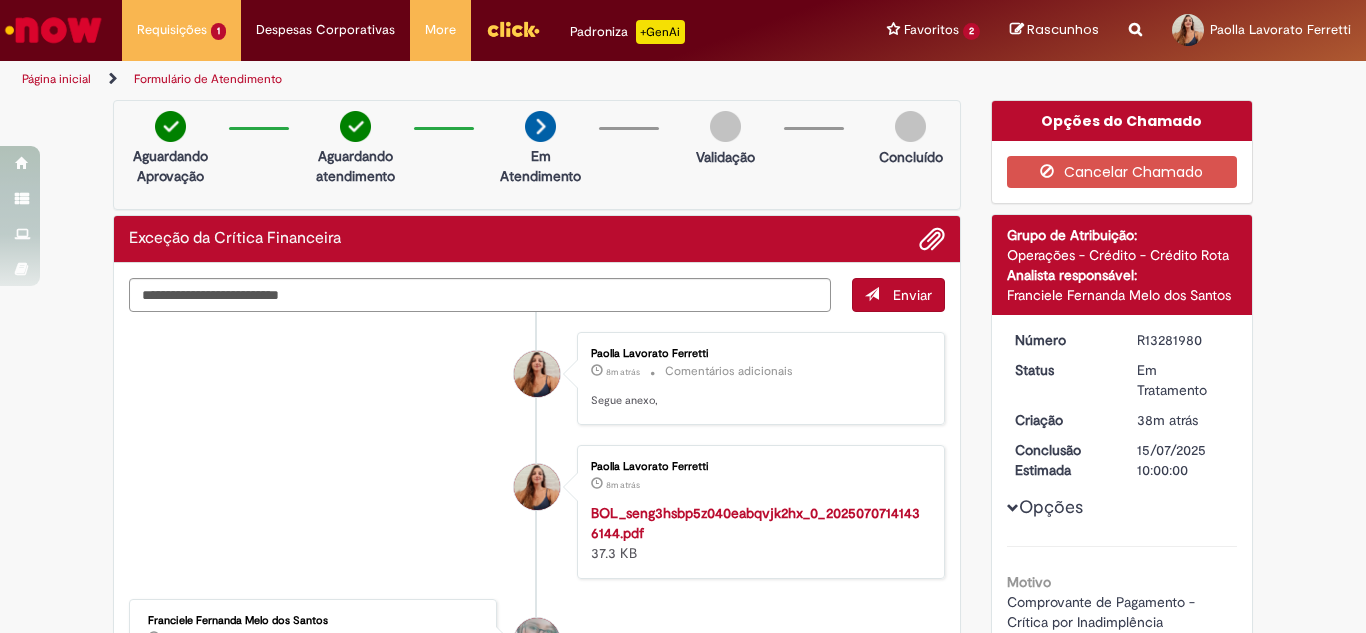 click on "[FIRST] [LAST]
8m atrás 8 minutos atrás     Comentários adicionais
Segue anexo," at bounding box center [537, 378] 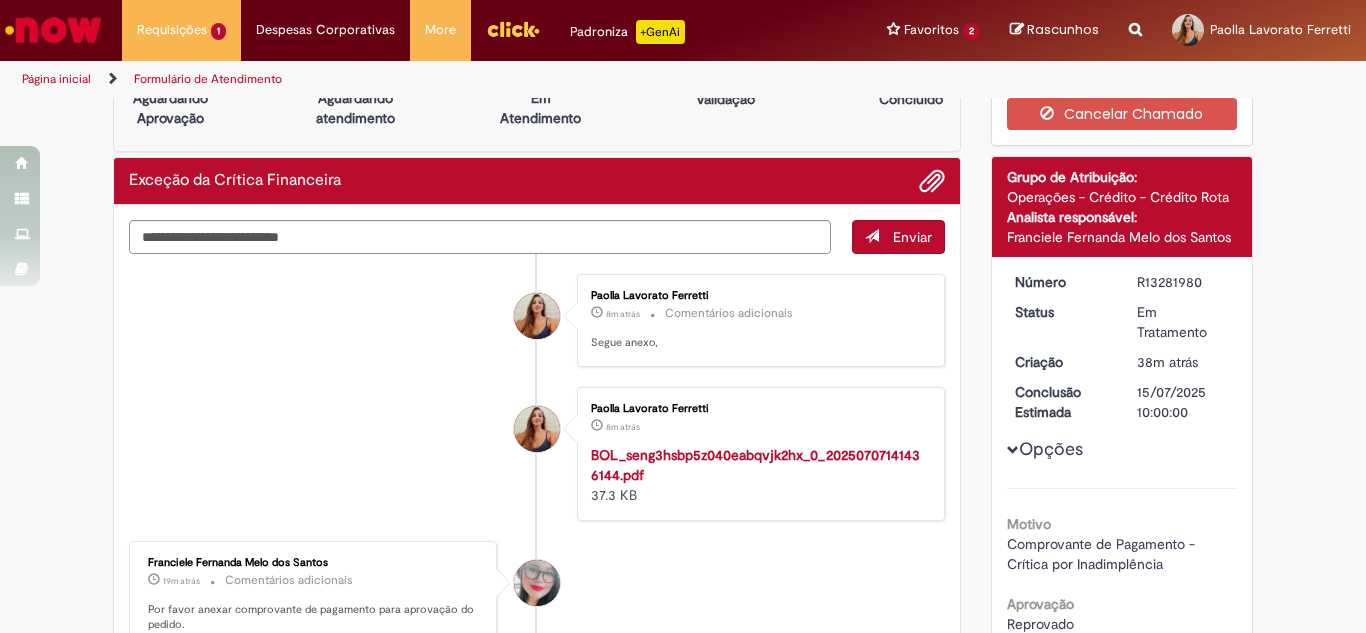 scroll, scrollTop: 0, scrollLeft: 0, axis: both 